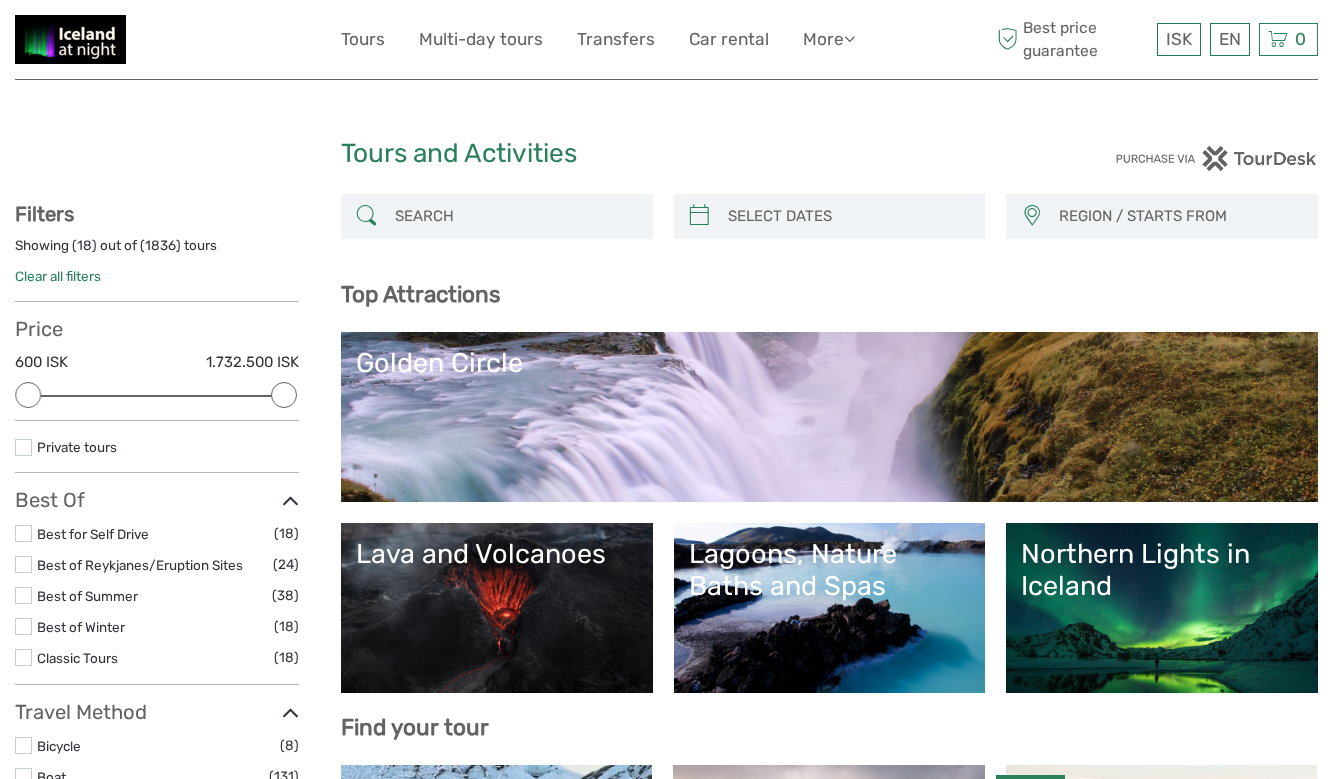 select 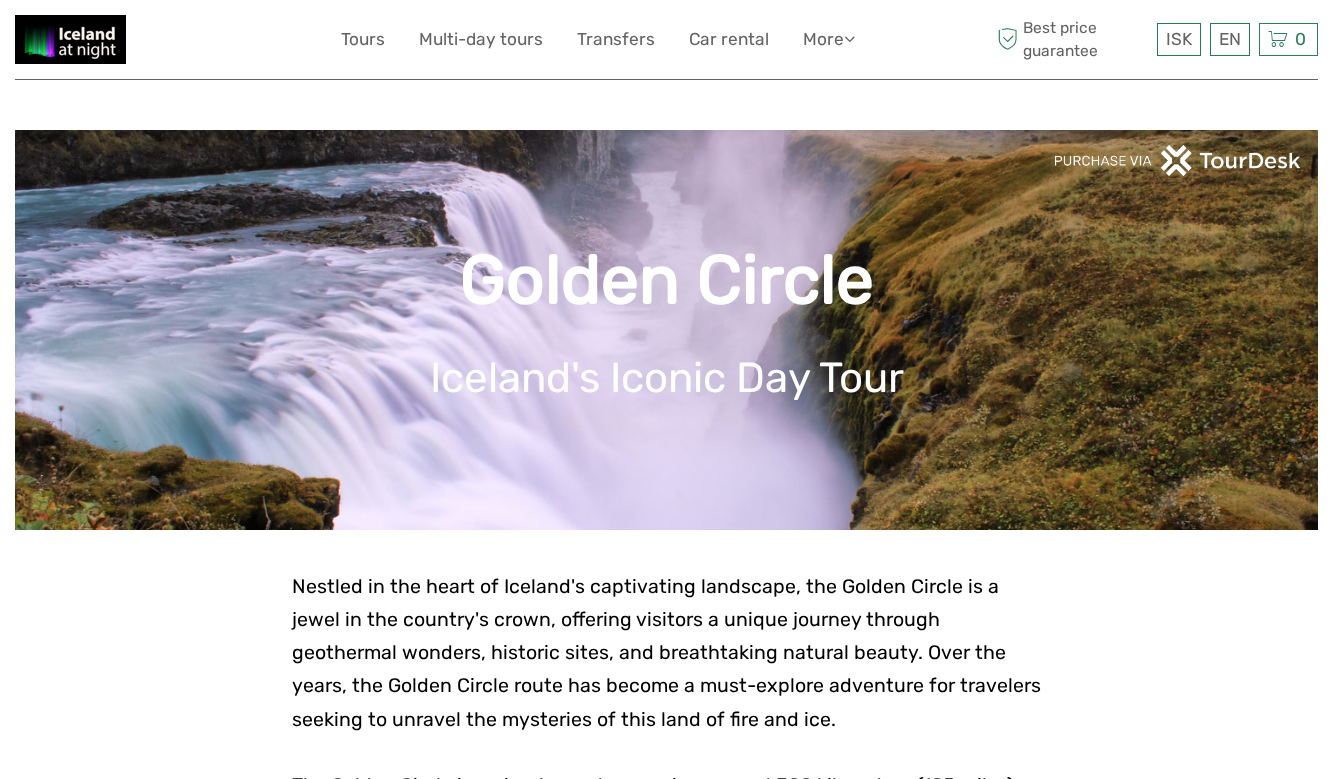scroll, scrollTop: 0, scrollLeft: 0, axis: both 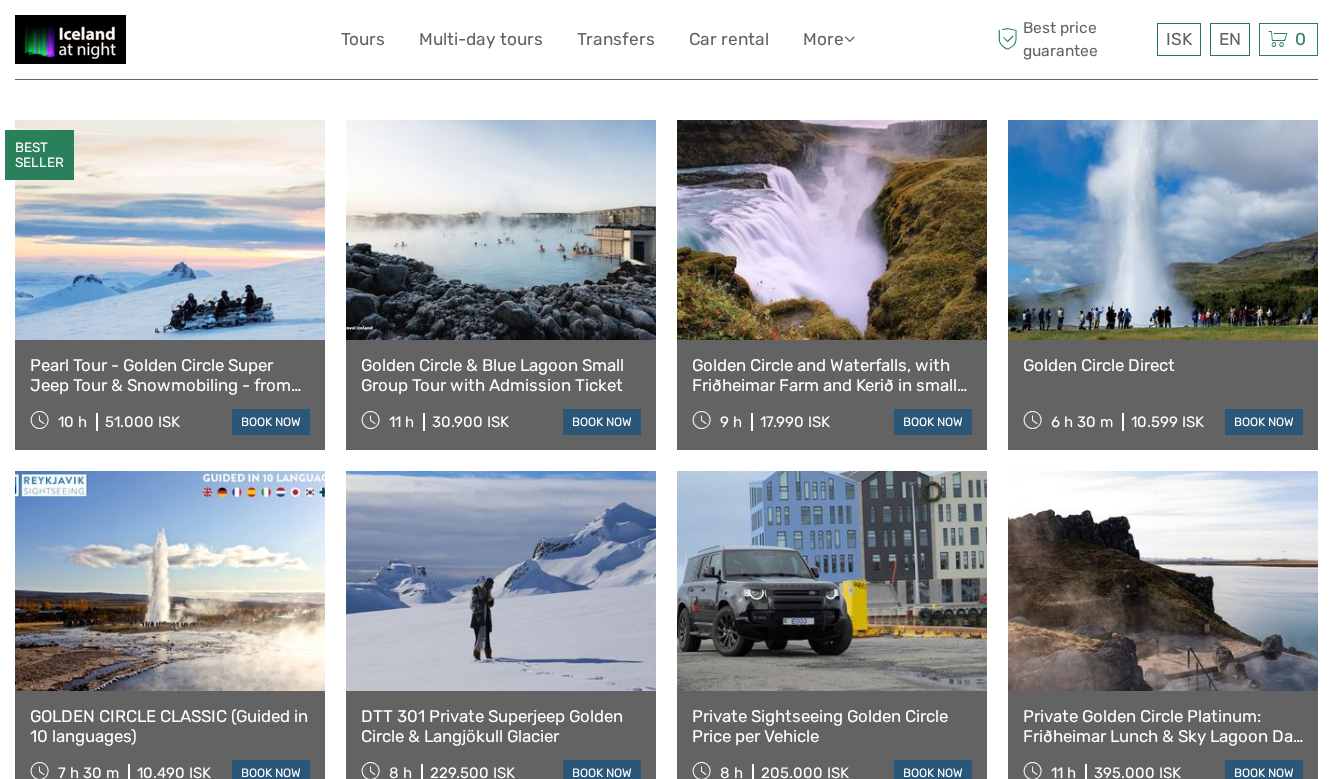 click on "Golden Circle & Blue Lagoon Small Group Tour with Admission Ticket" at bounding box center (501, 375) 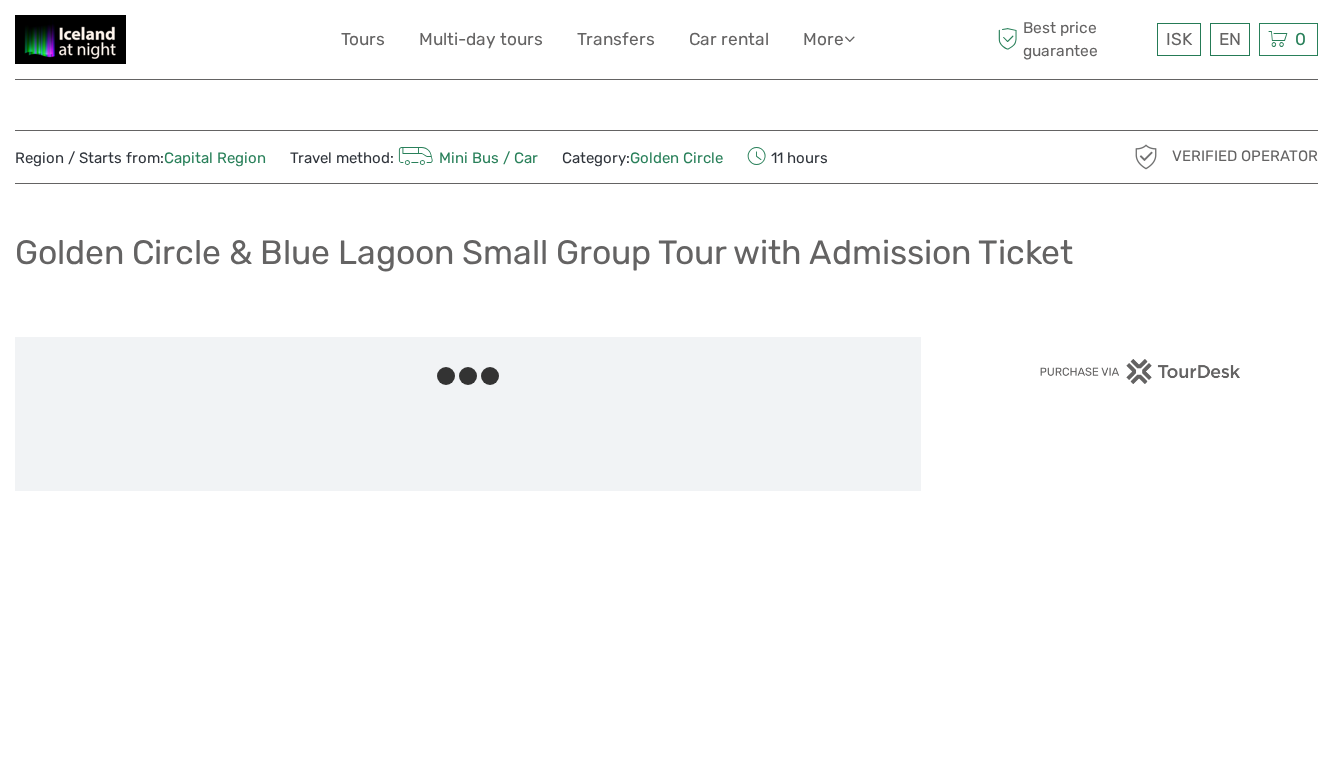 scroll, scrollTop: 0, scrollLeft: 0, axis: both 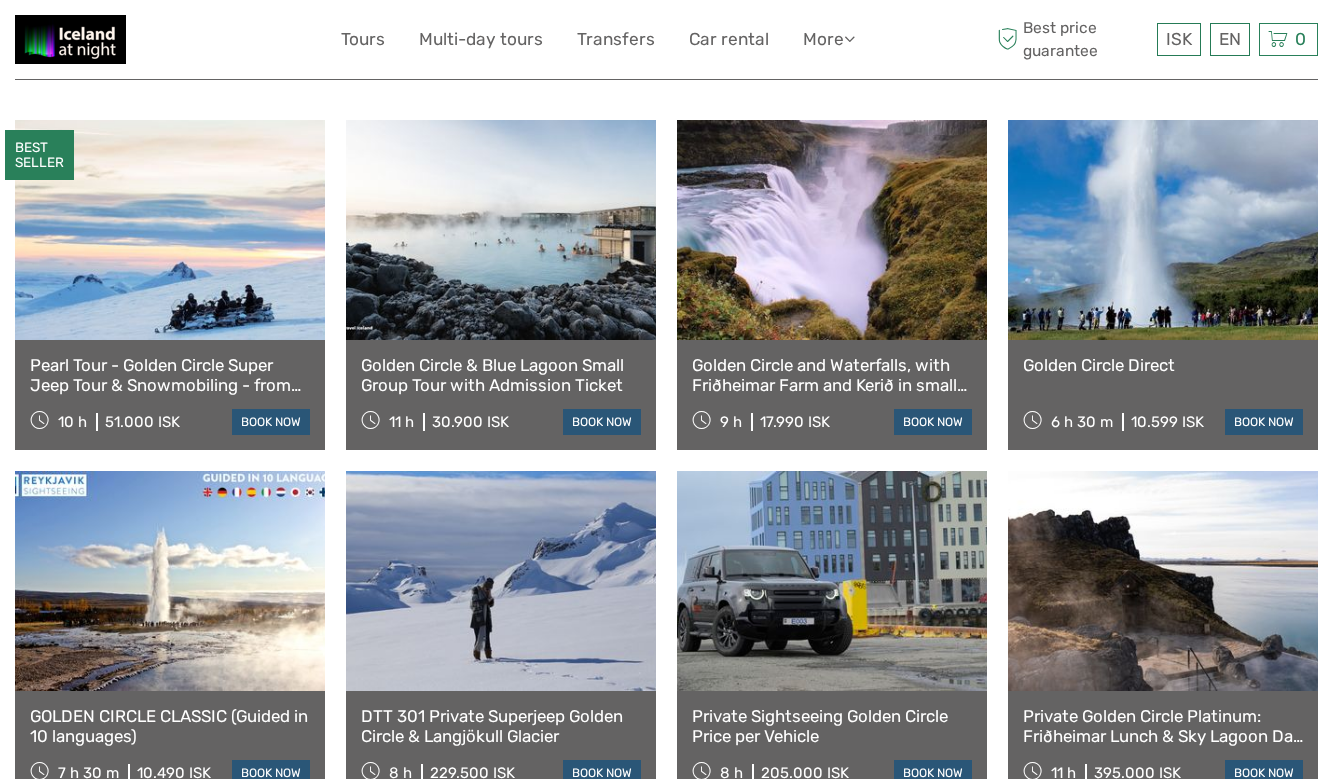 click on "Golden Circle Direct" at bounding box center [1163, 365] 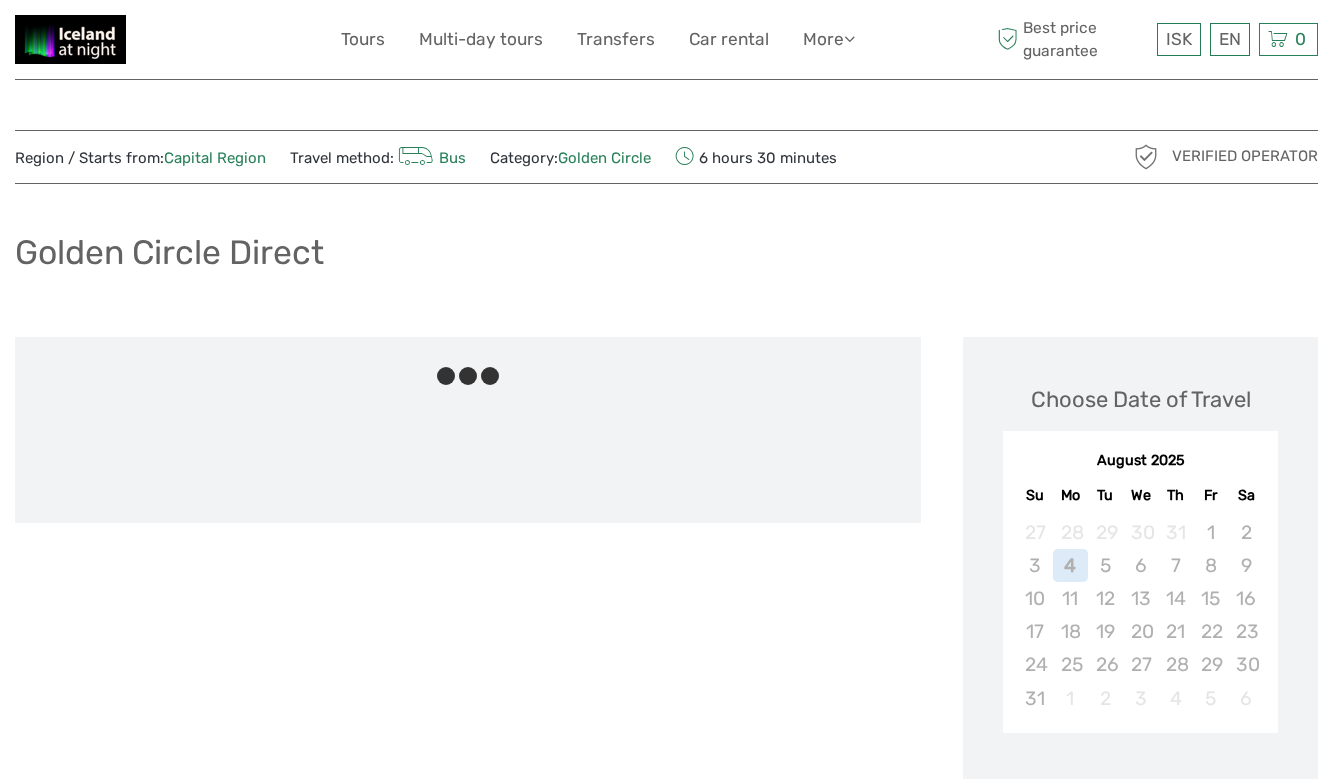 scroll, scrollTop: 0, scrollLeft: 0, axis: both 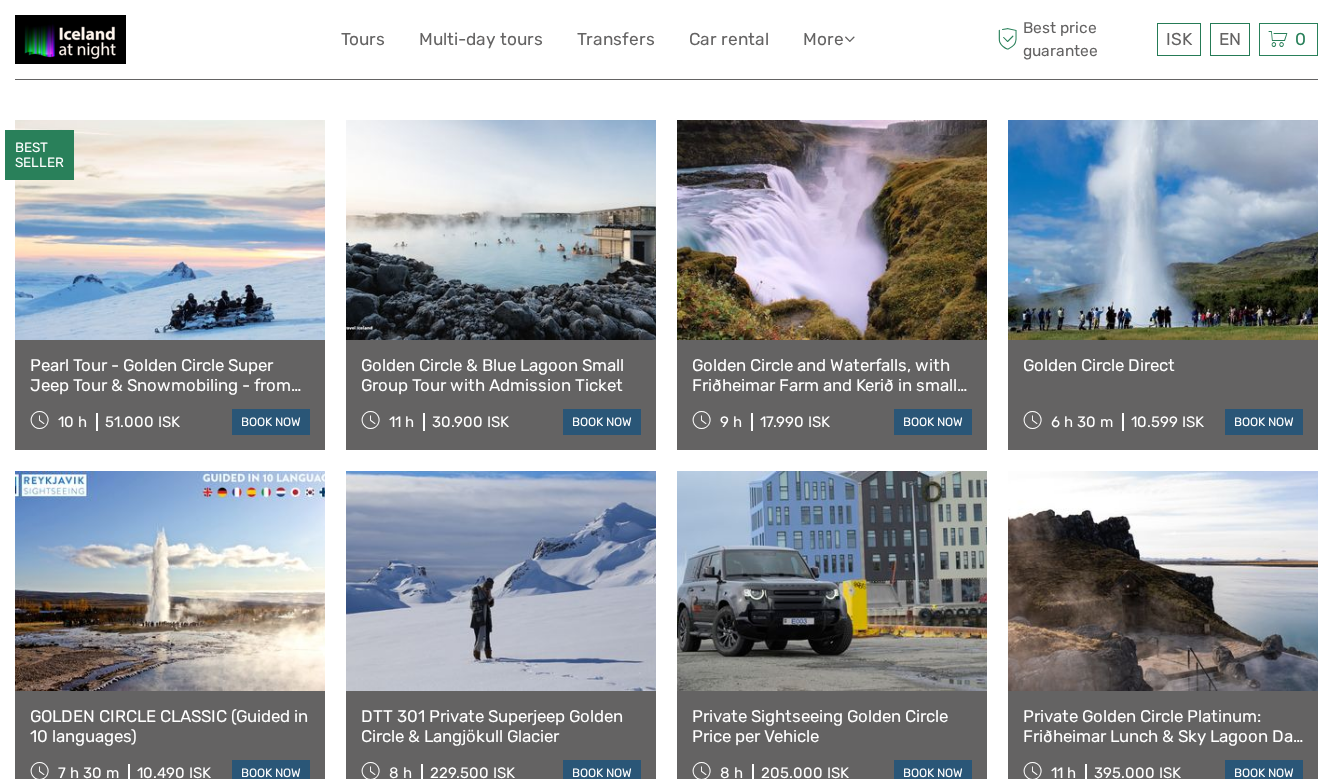 click on "Golden Circle and Waterfalls, with Friðheimar Farm and Kerið in small group" at bounding box center [832, 375] 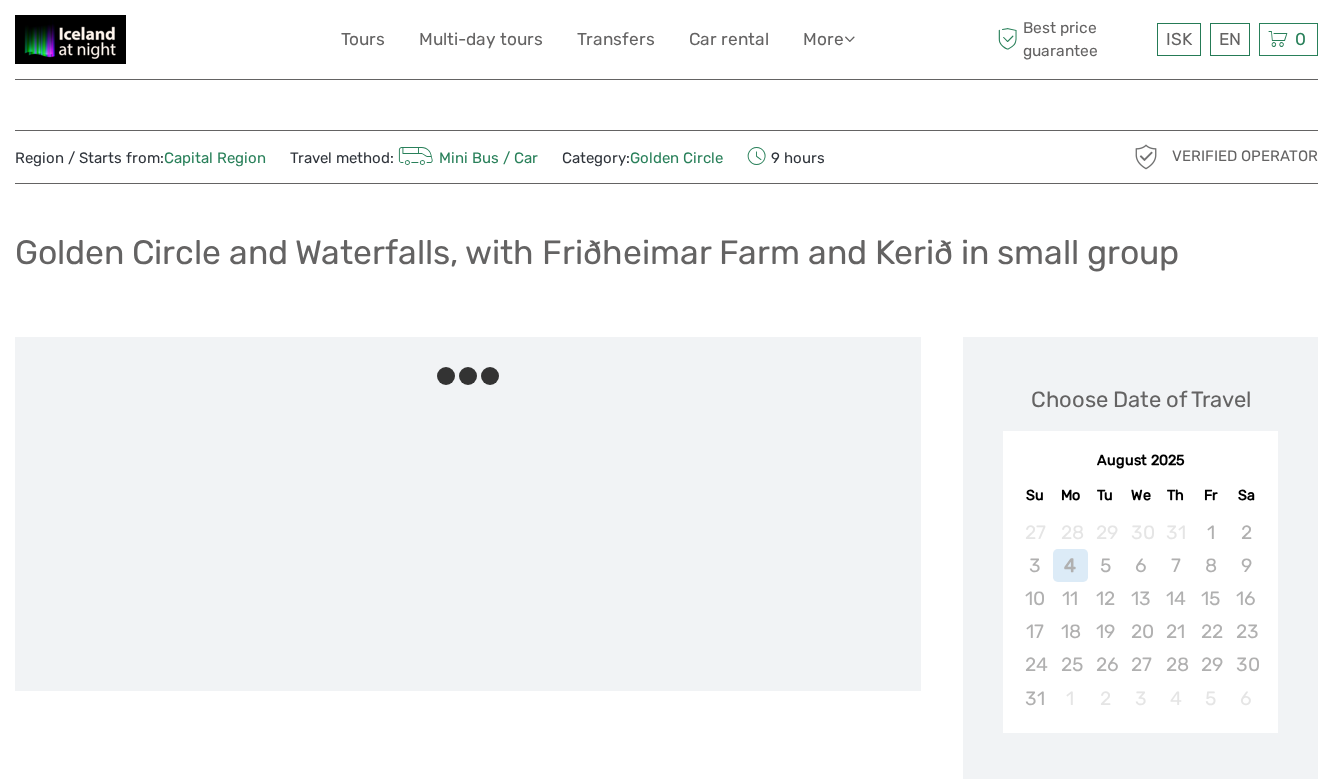 scroll, scrollTop: 0, scrollLeft: 0, axis: both 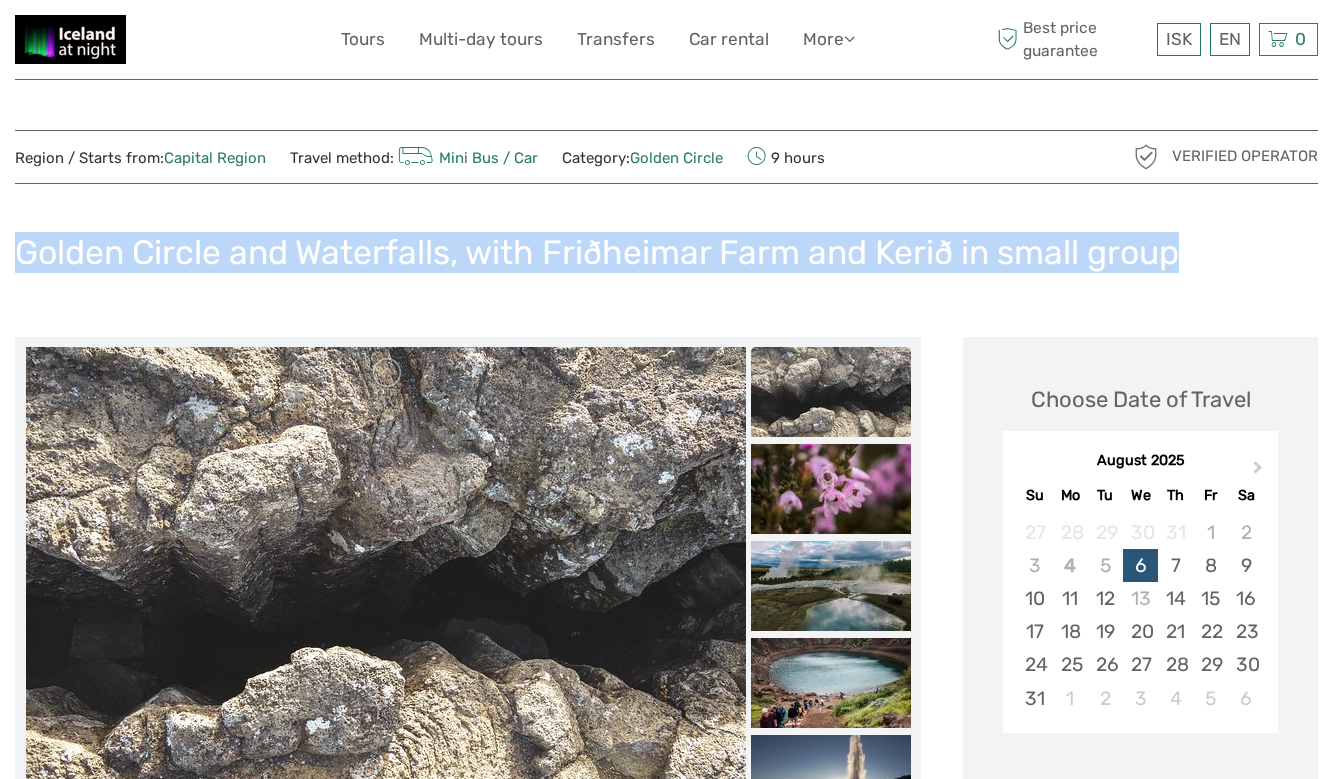 drag, startPoint x: 18, startPoint y: 248, endPoint x: 1194, endPoint y: 258, distance: 1176.0425 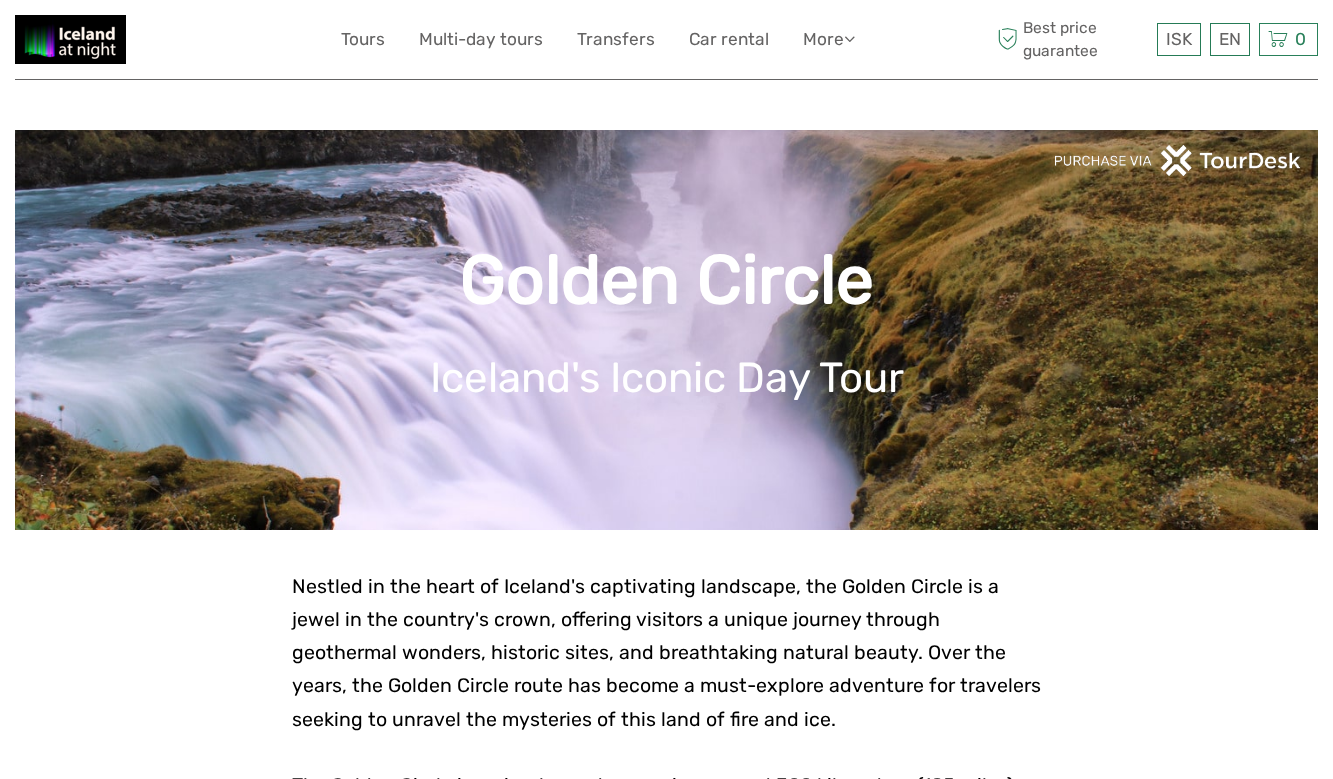 scroll, scrollTop: 997, scrollLeft: 0, axis: vertical 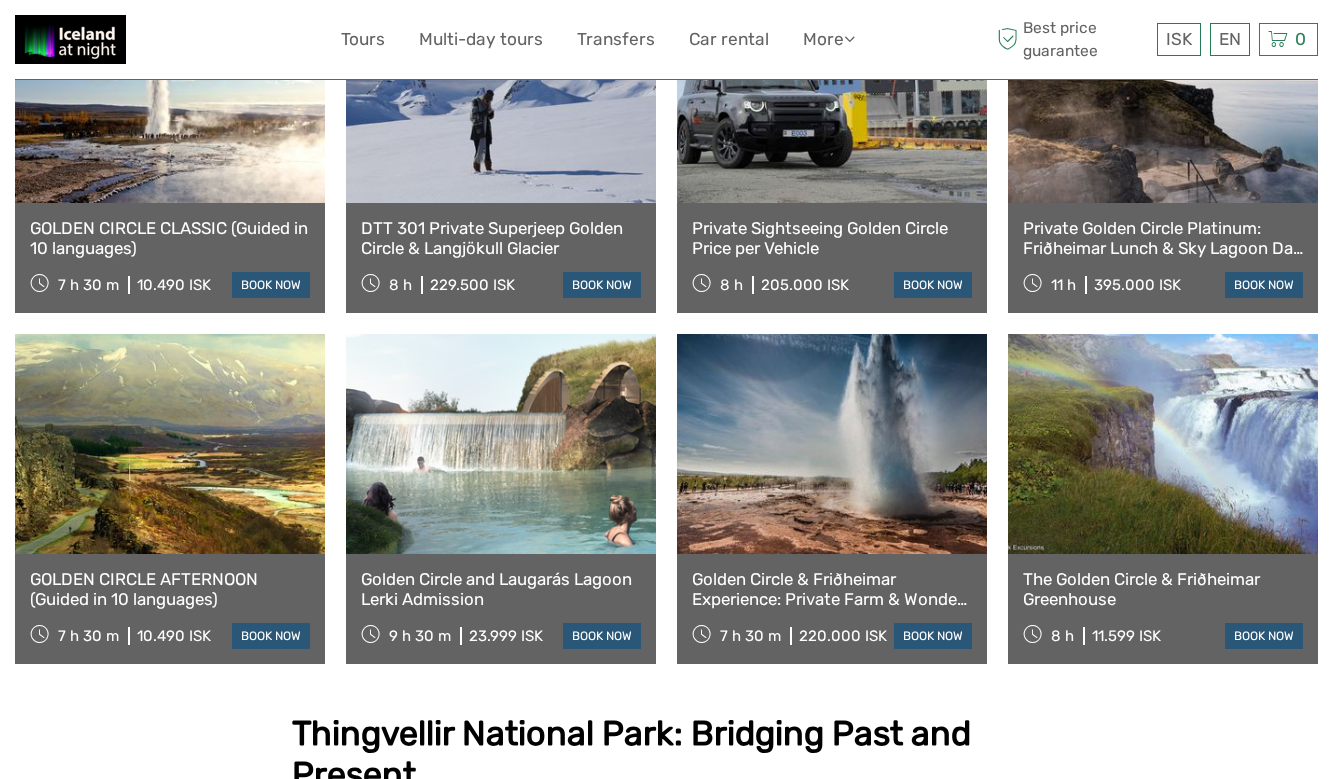 click on "Golden Circle and Laugarás Lagoon Lerki Admission" at bounding box center [501, 589] 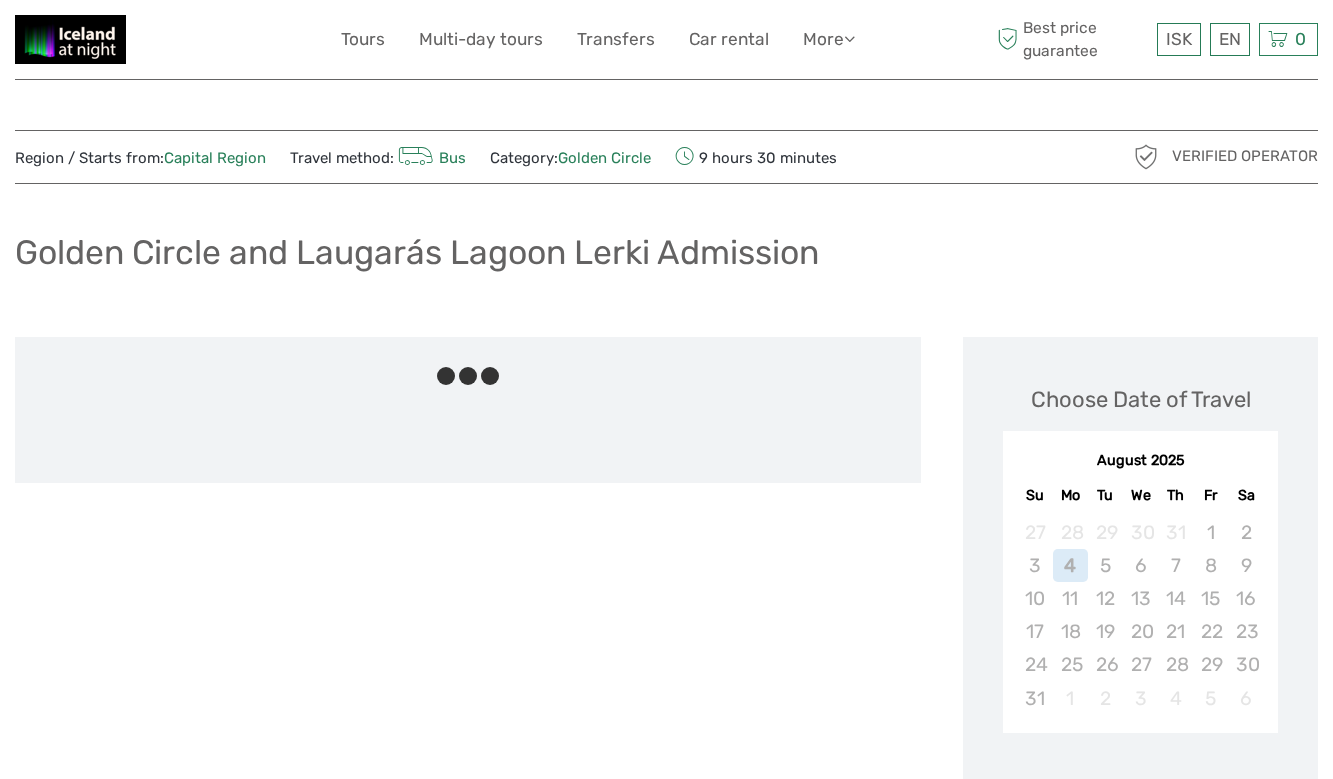 scroll, scrollTop: 0, scrollLeft: 0, axis: both 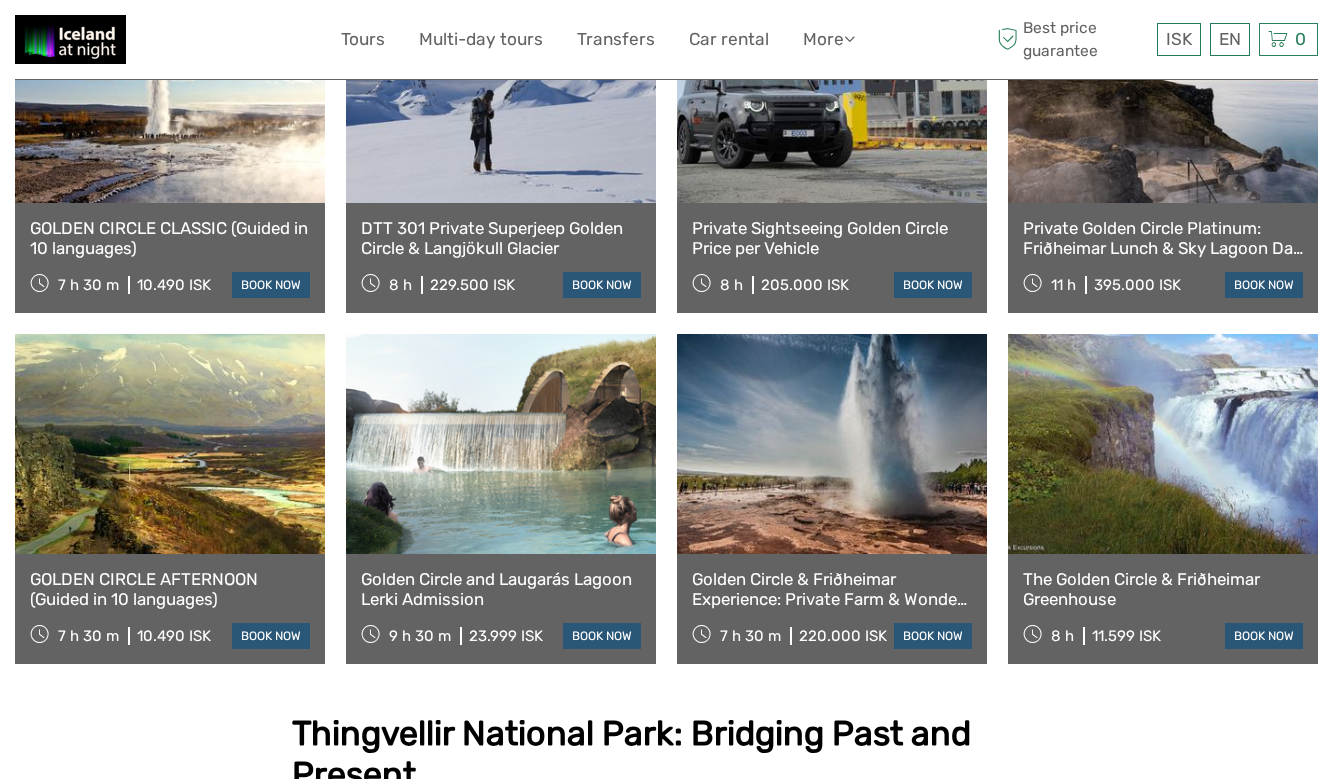 click on "The Golden Circle & Friðheimar Greenhouse" at bounding box center [1163, 589] 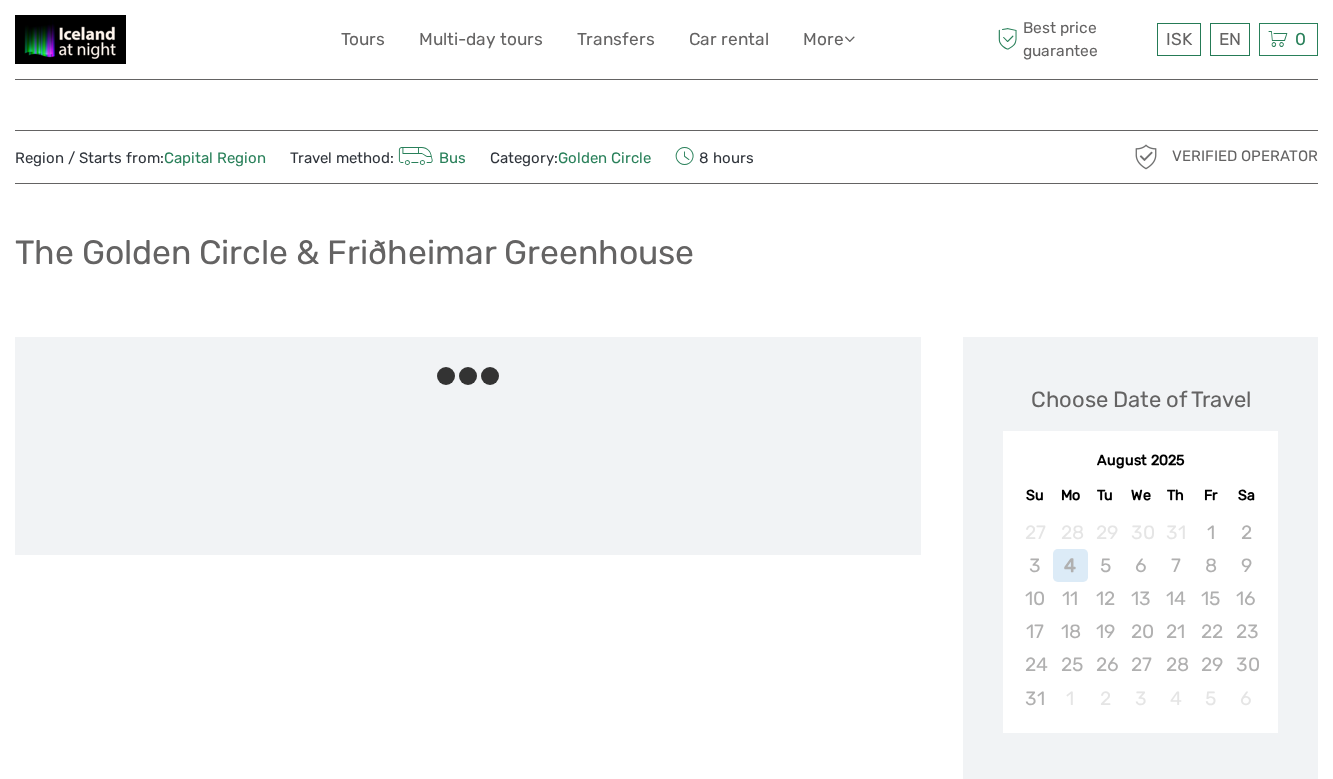 scroll, scrollTop: 0, scrollLeft: 0, axis: both 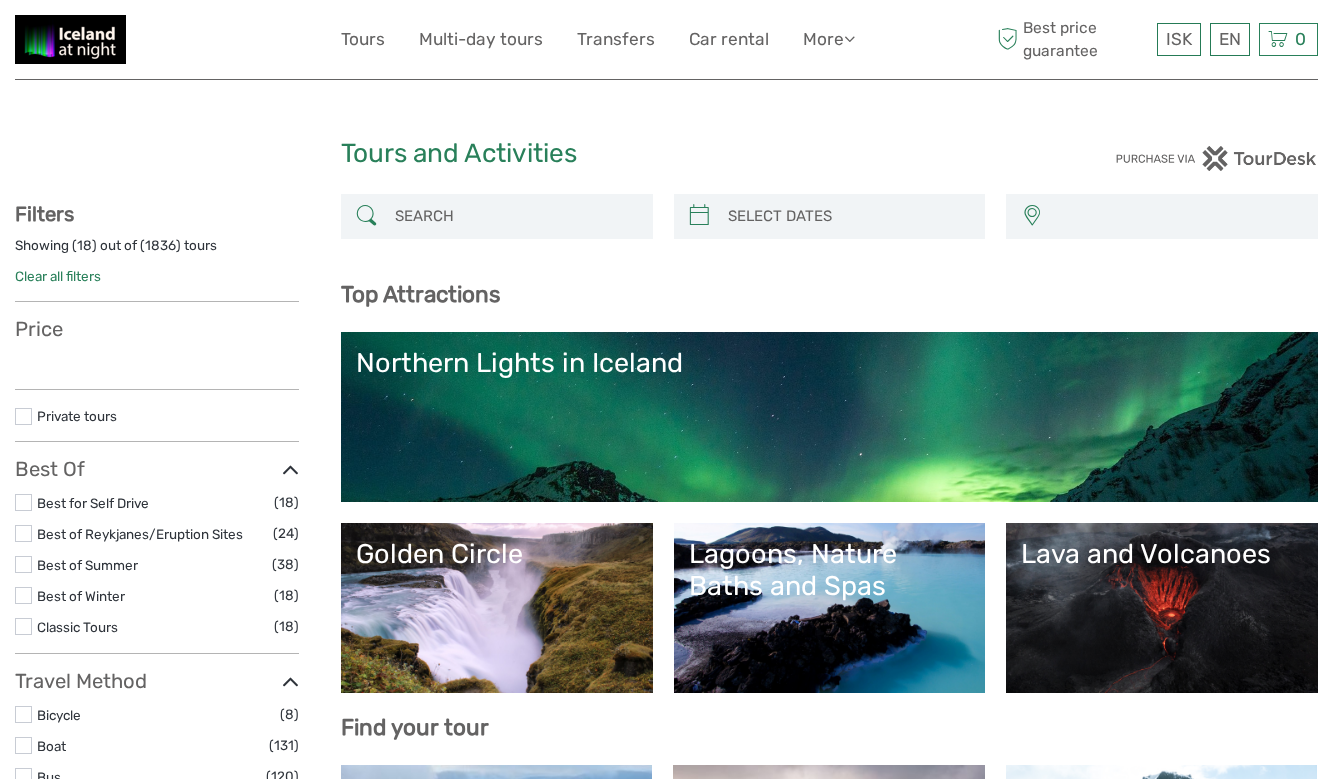select 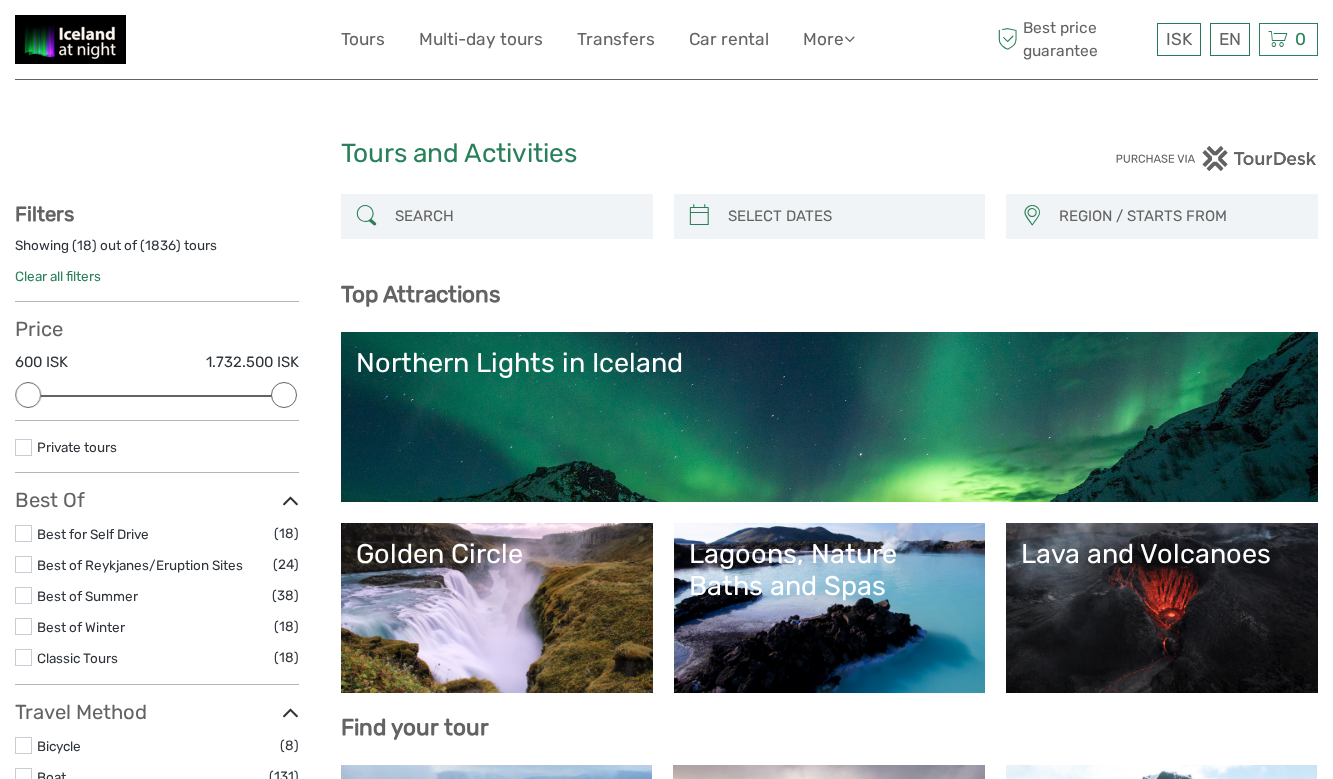 scroll, scrollTop: 0, scrollLeft: 0, axis: both 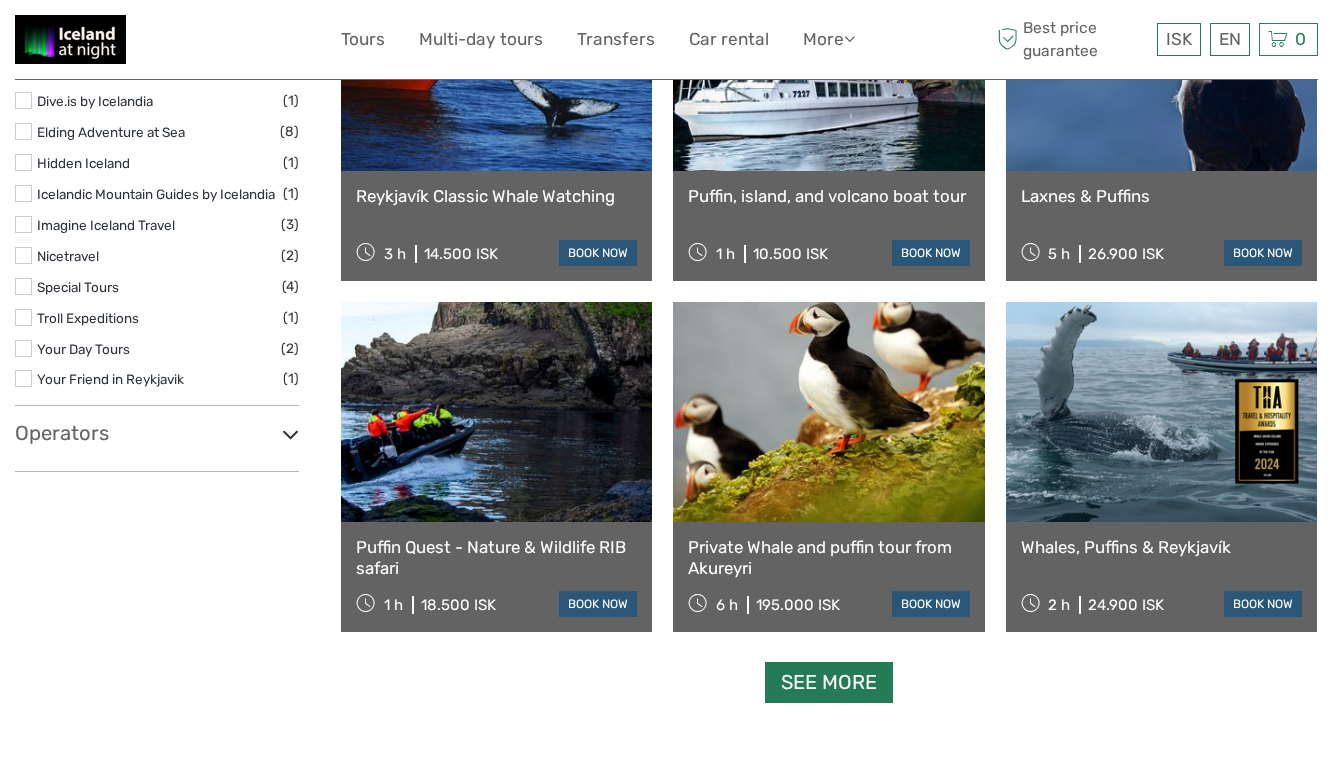 type on "puffin" 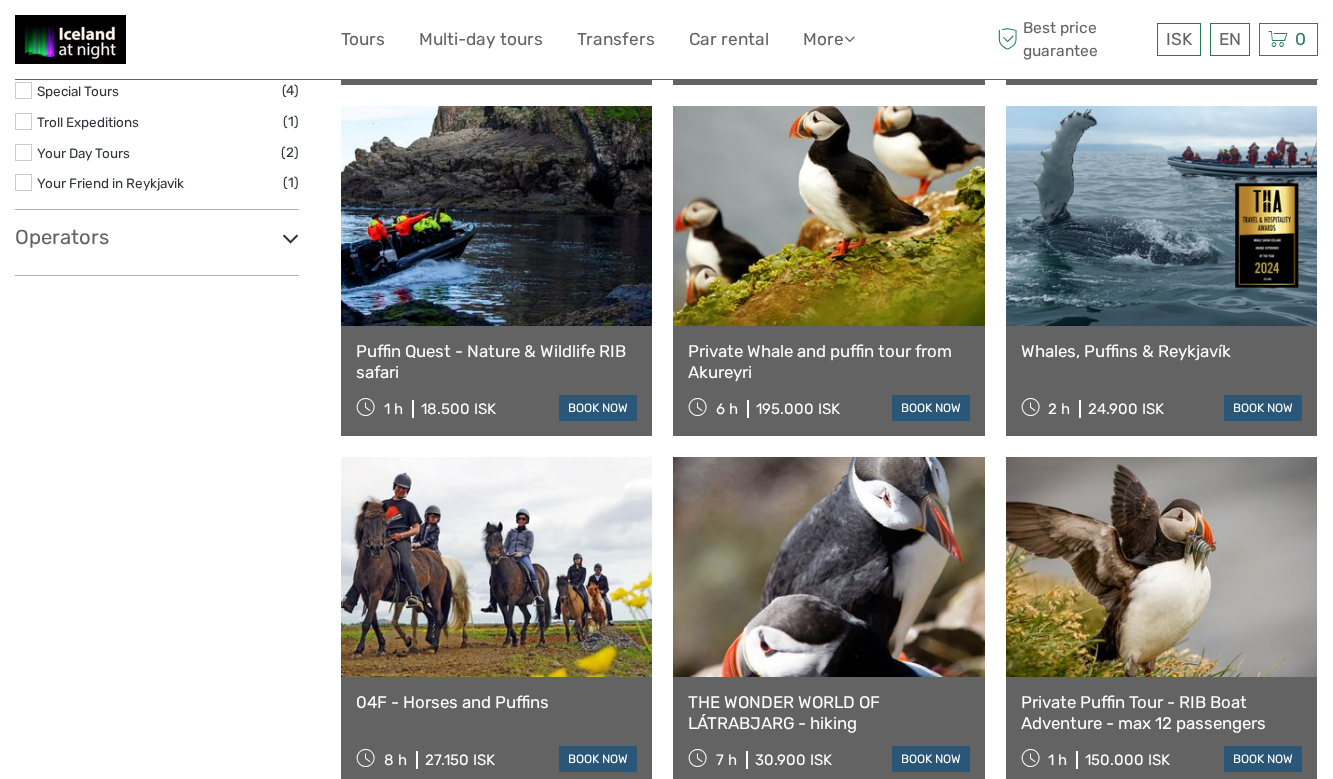 scroll, scrollTop: 1985, scrollLeft: 0, axis: vertical 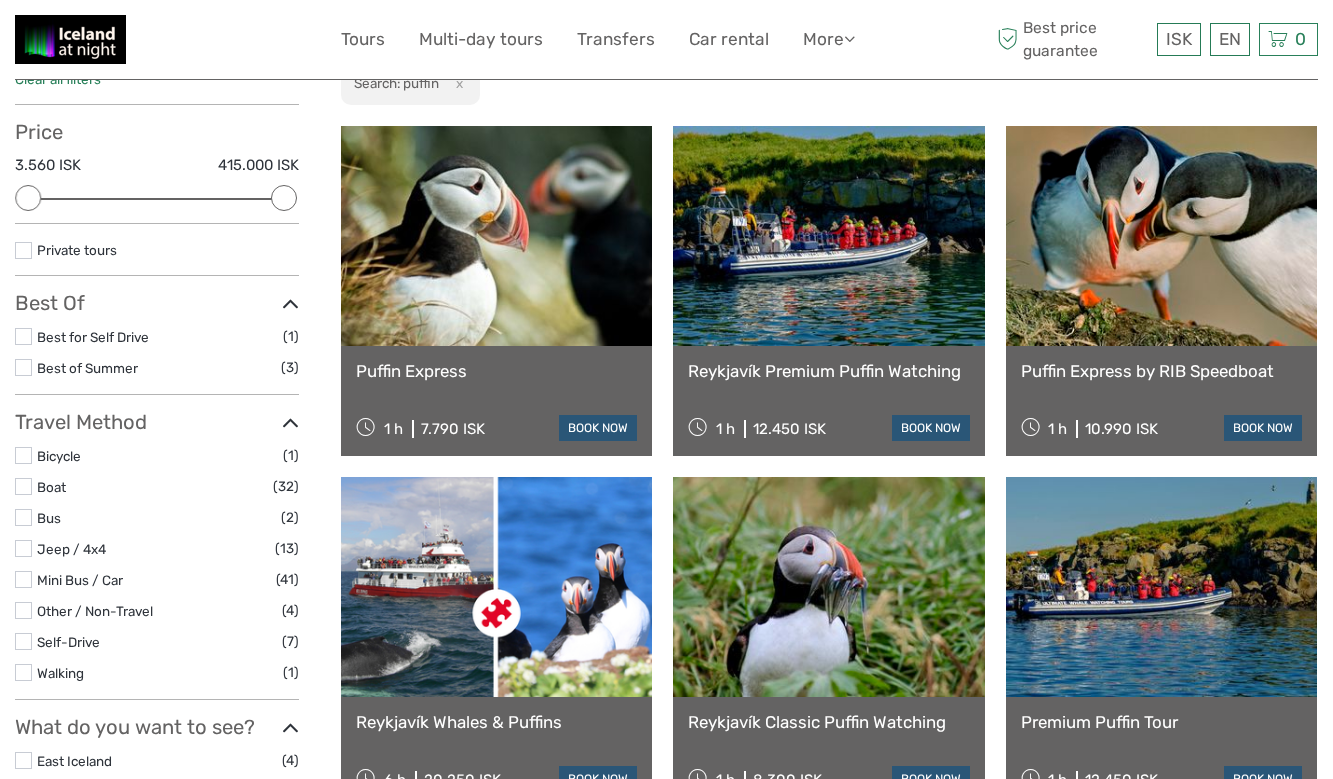 click on "Puffin Express" at bounding box center [496, 371] 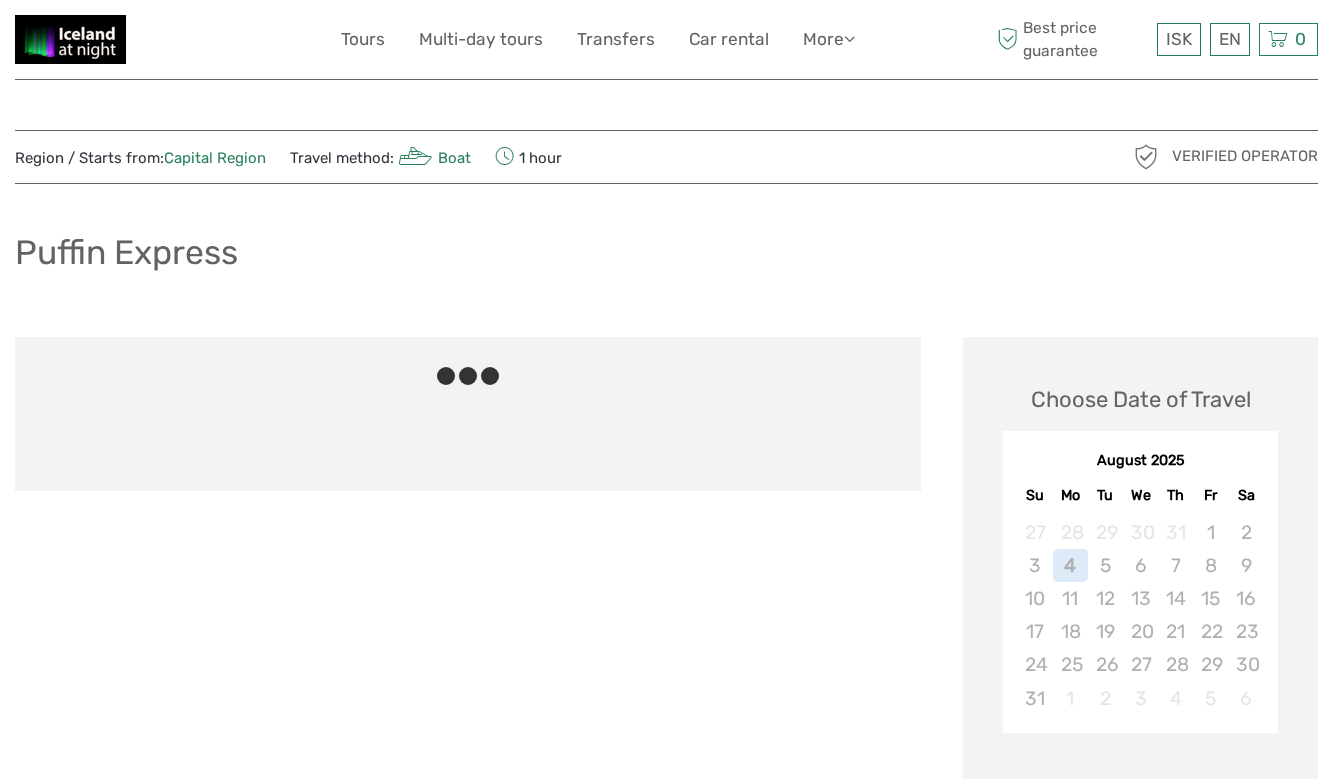 scroll, scrollTop: 0, scrollLeft: 0, axis: both 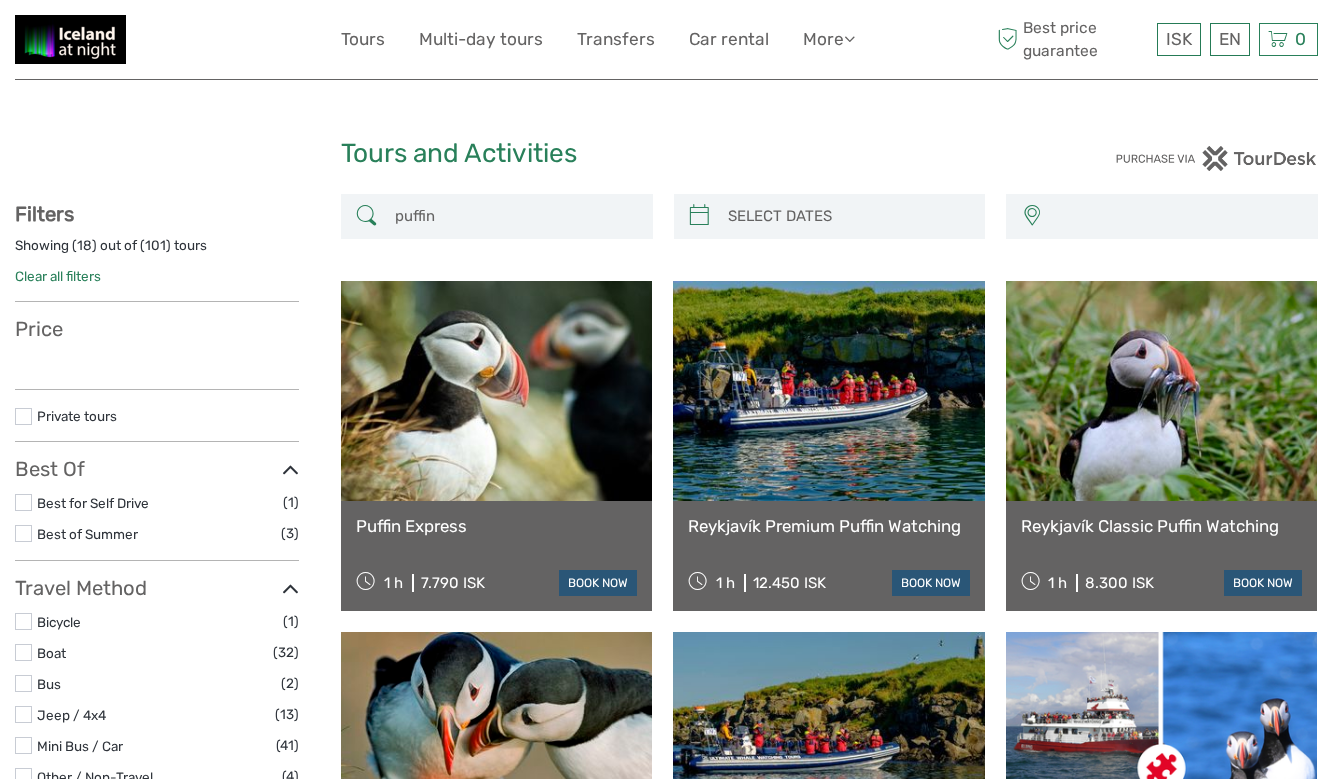 select 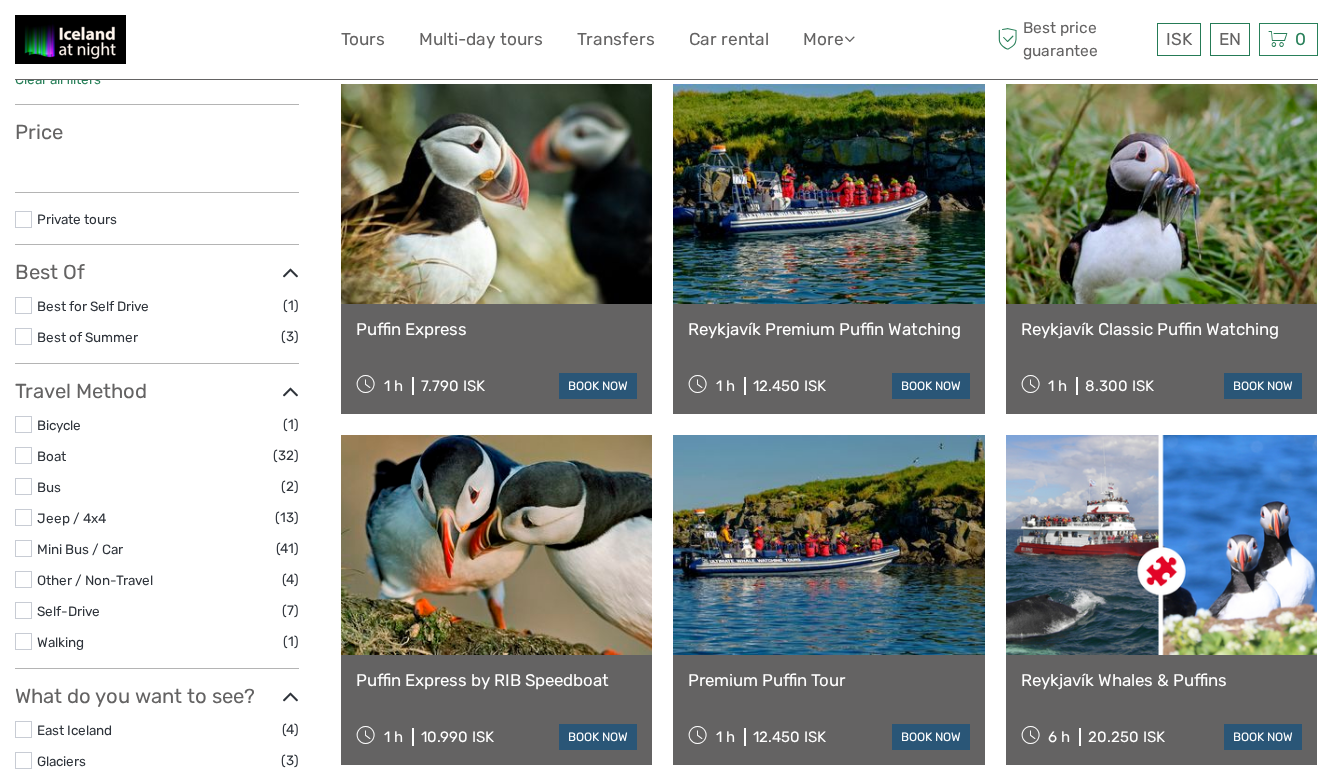 select 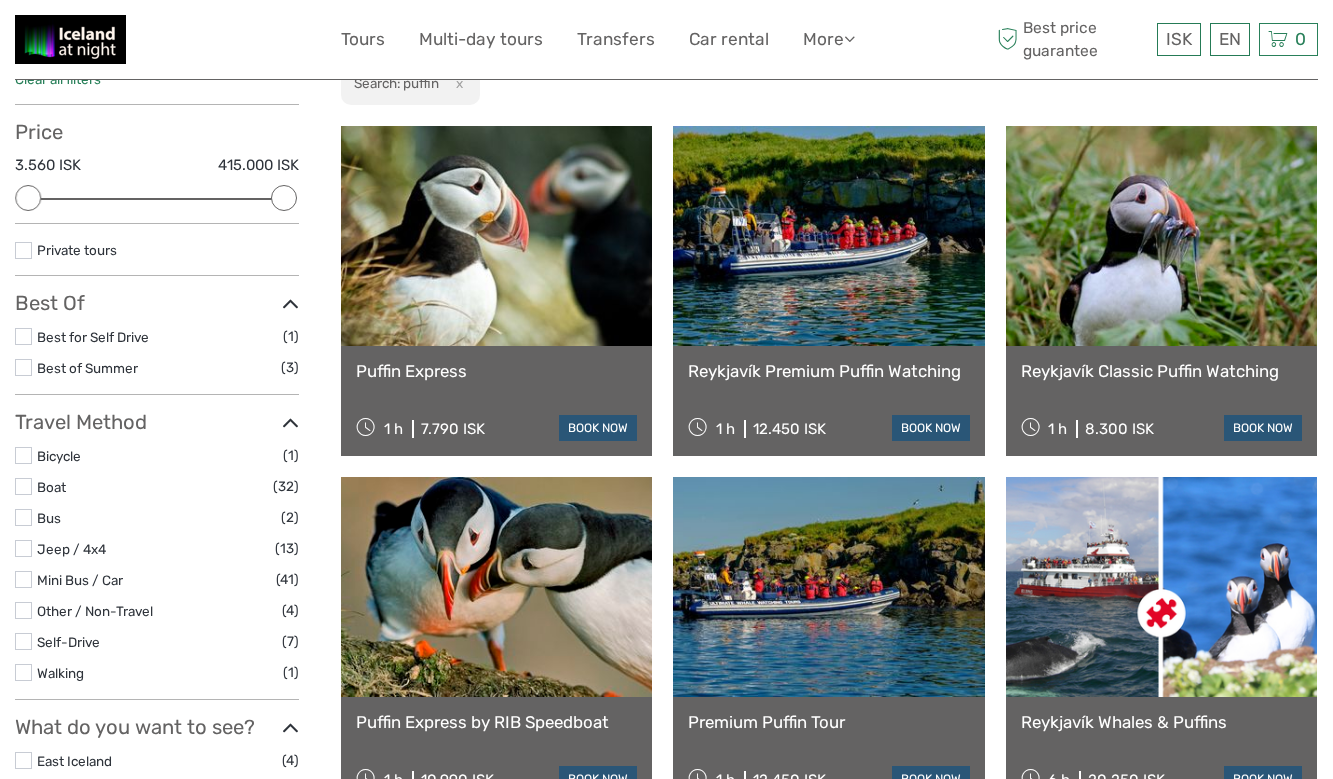 scroll, scrollTop: 0, scrollLeft: 0, axis: both 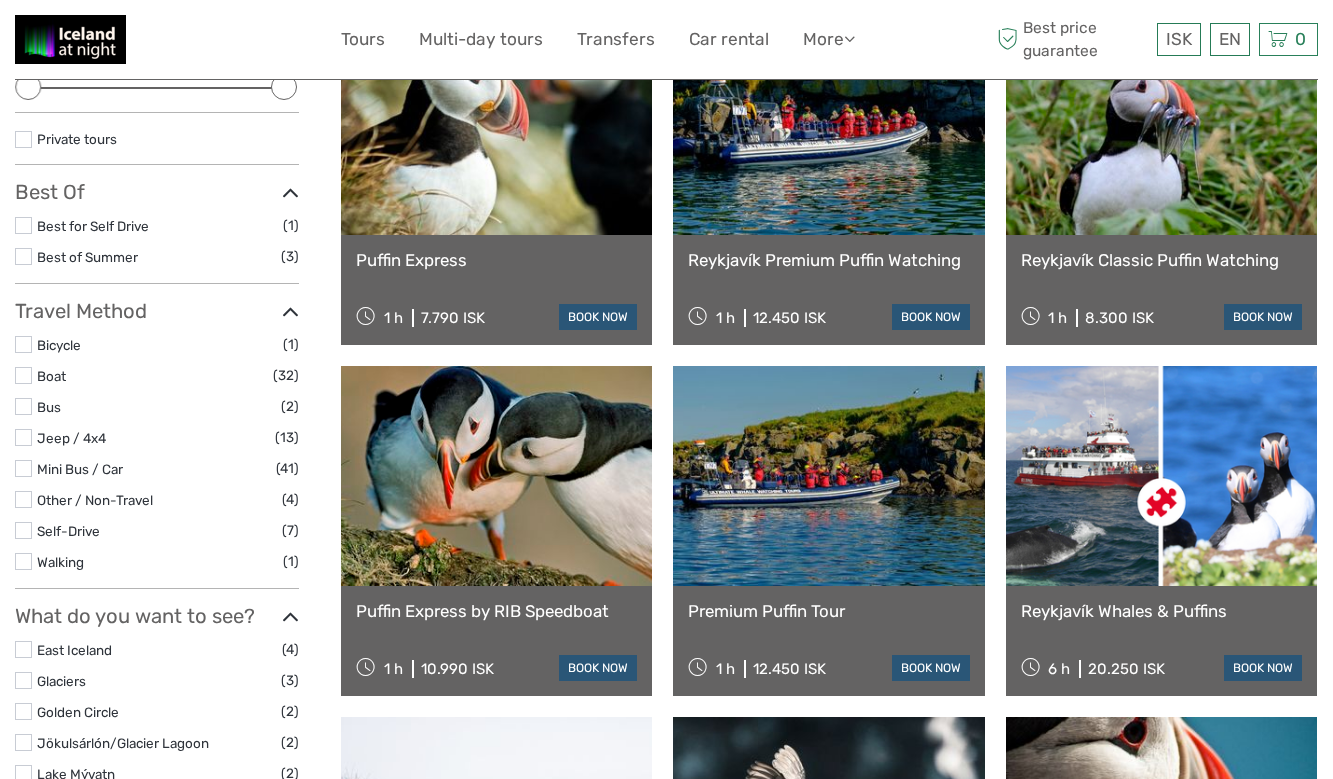 click on "Reykjavík Classic Puffin Watching" at bounding box center (1161, 260) 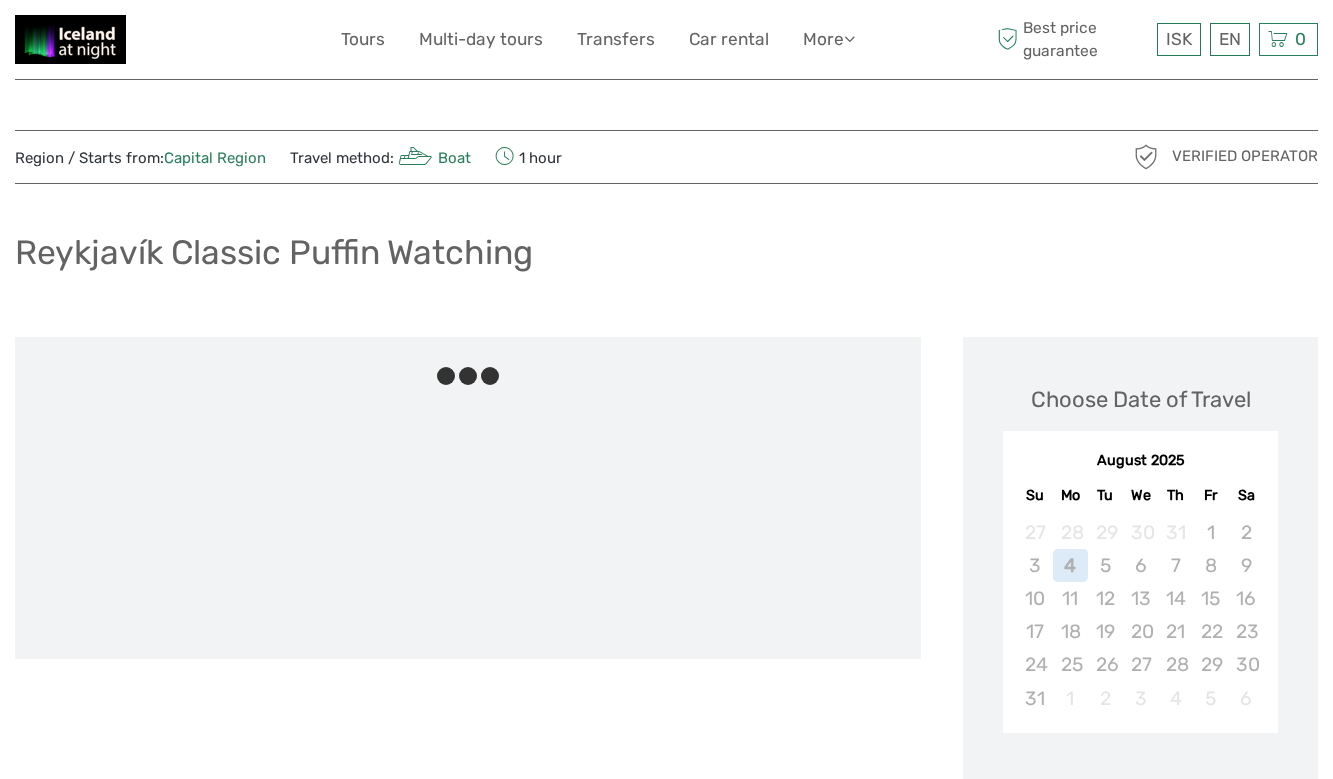scroll, scrollTop: 0, scrollLeft: 0, axis: both 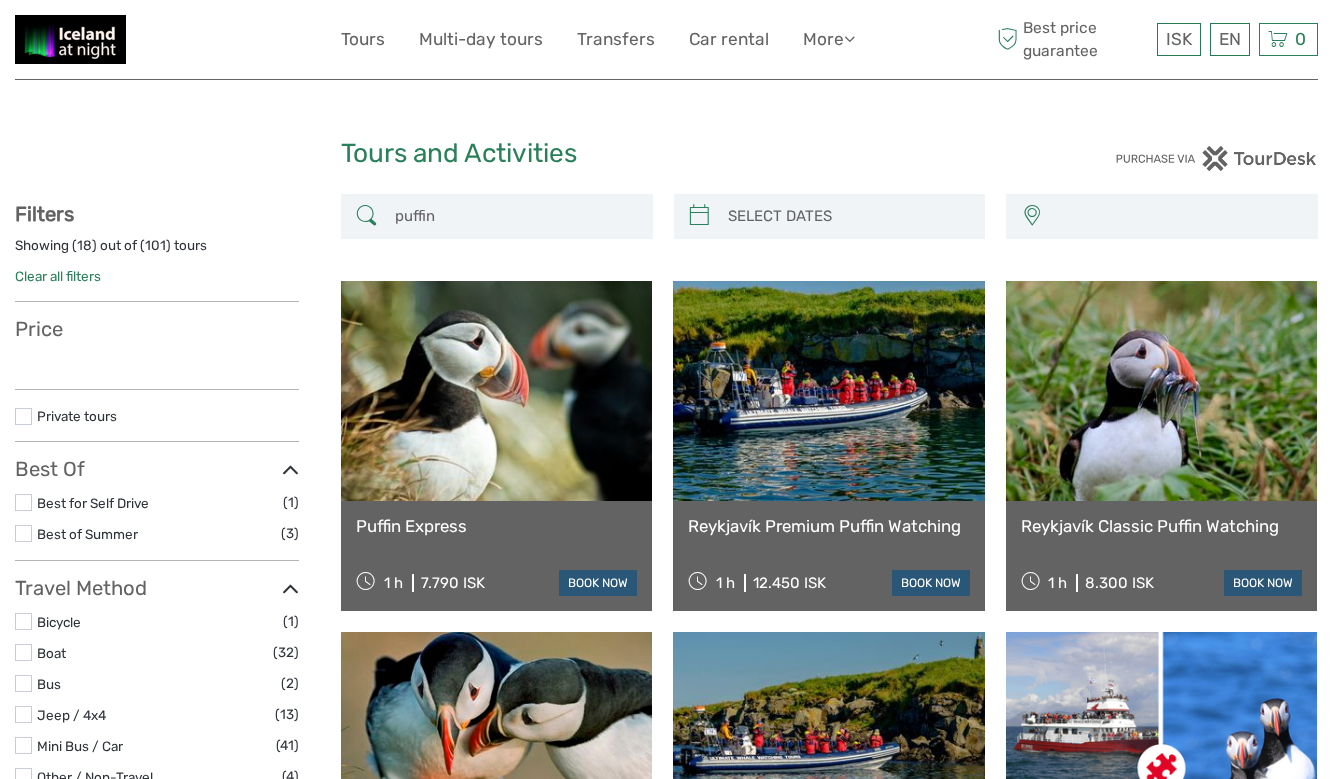 select 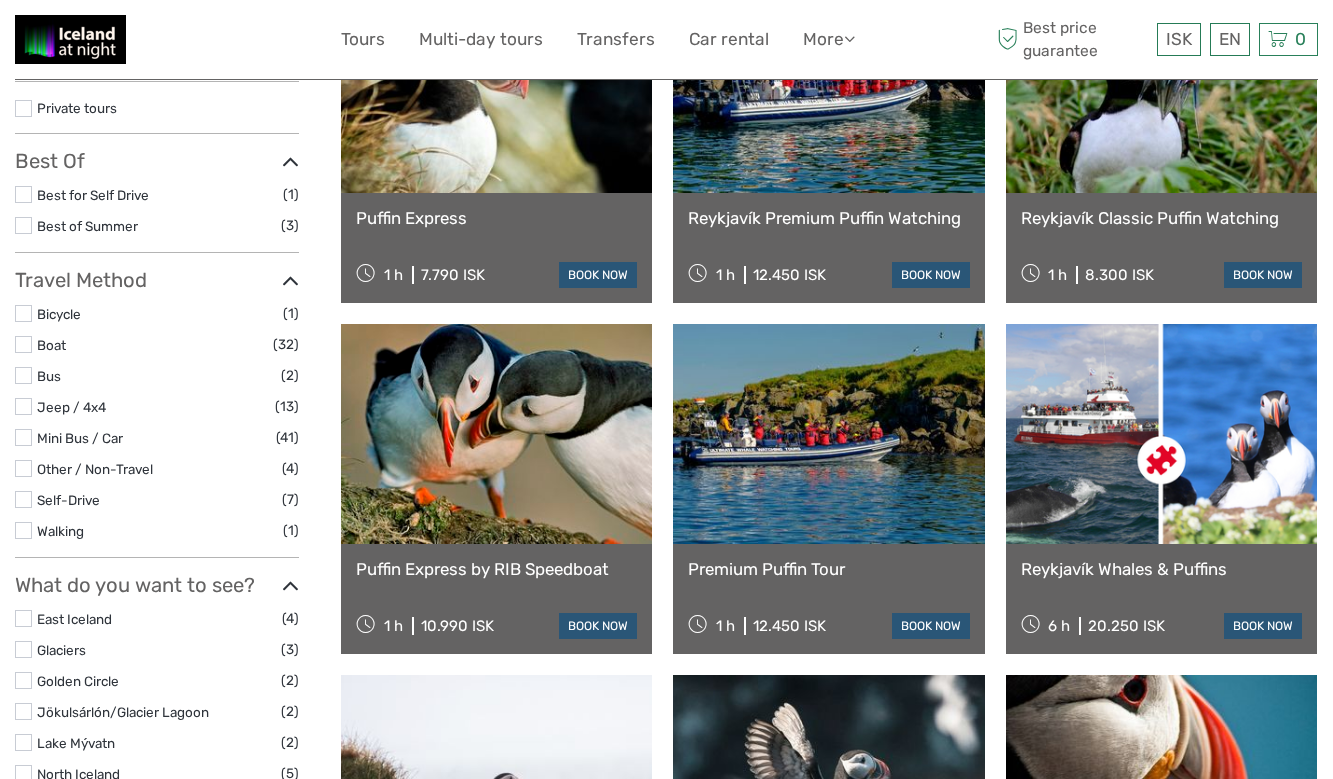 select 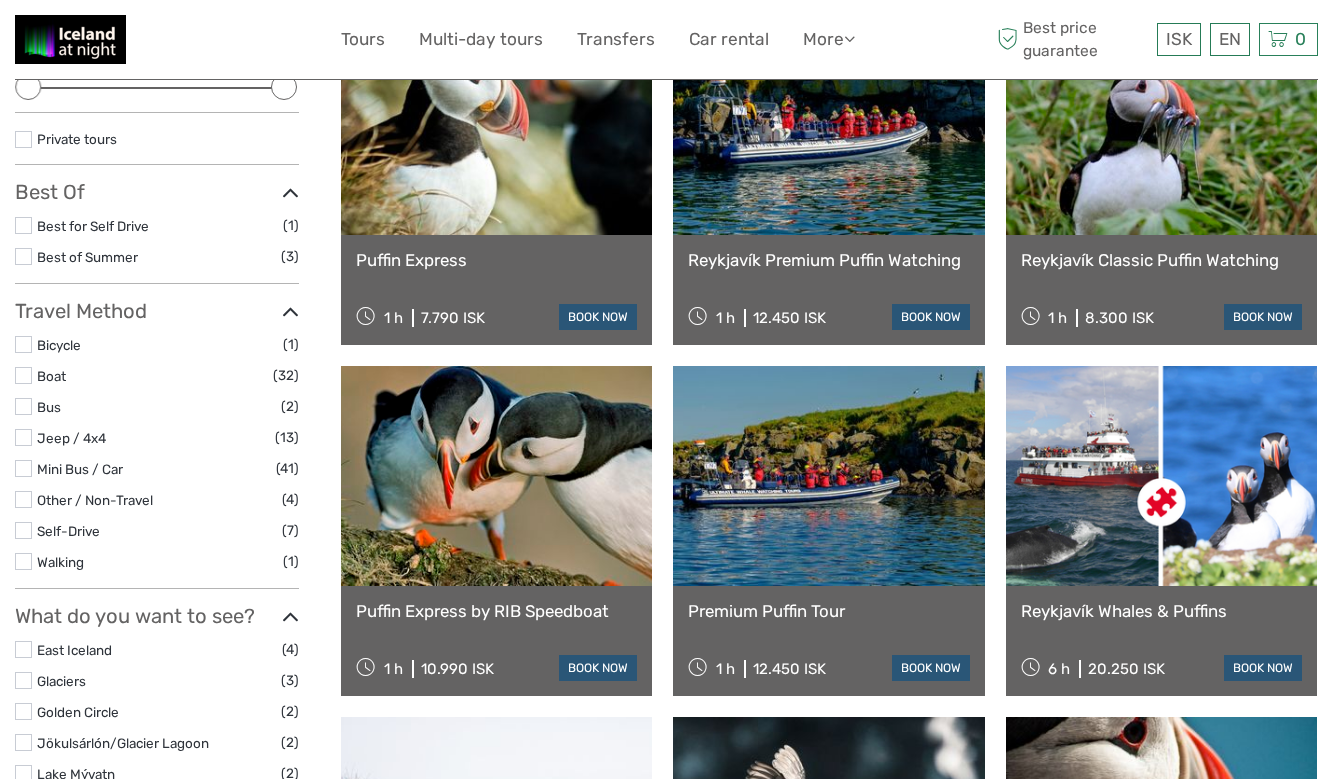 scroll, scrollTop: 0, scrollLeft: 0, axis: both 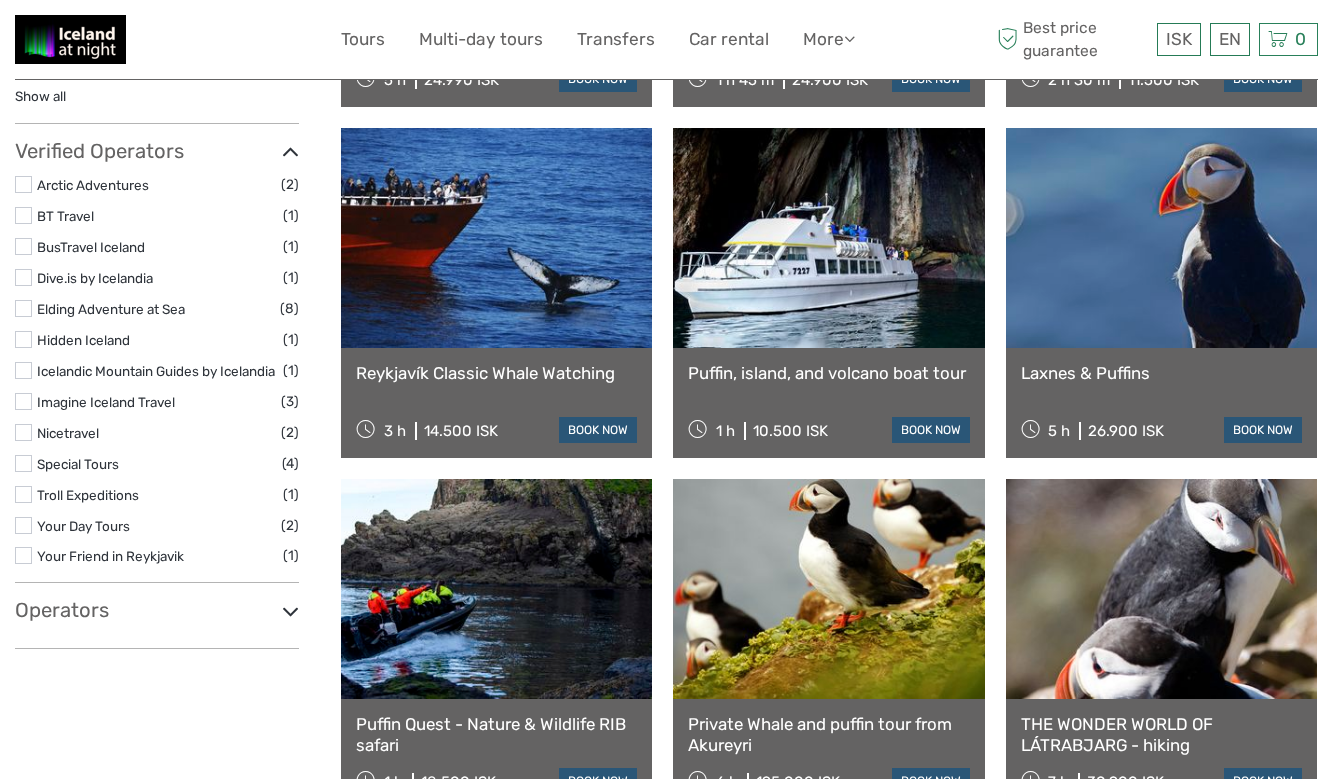 click on "Laxnes & Puffins" at bounding box center (1161, 373) 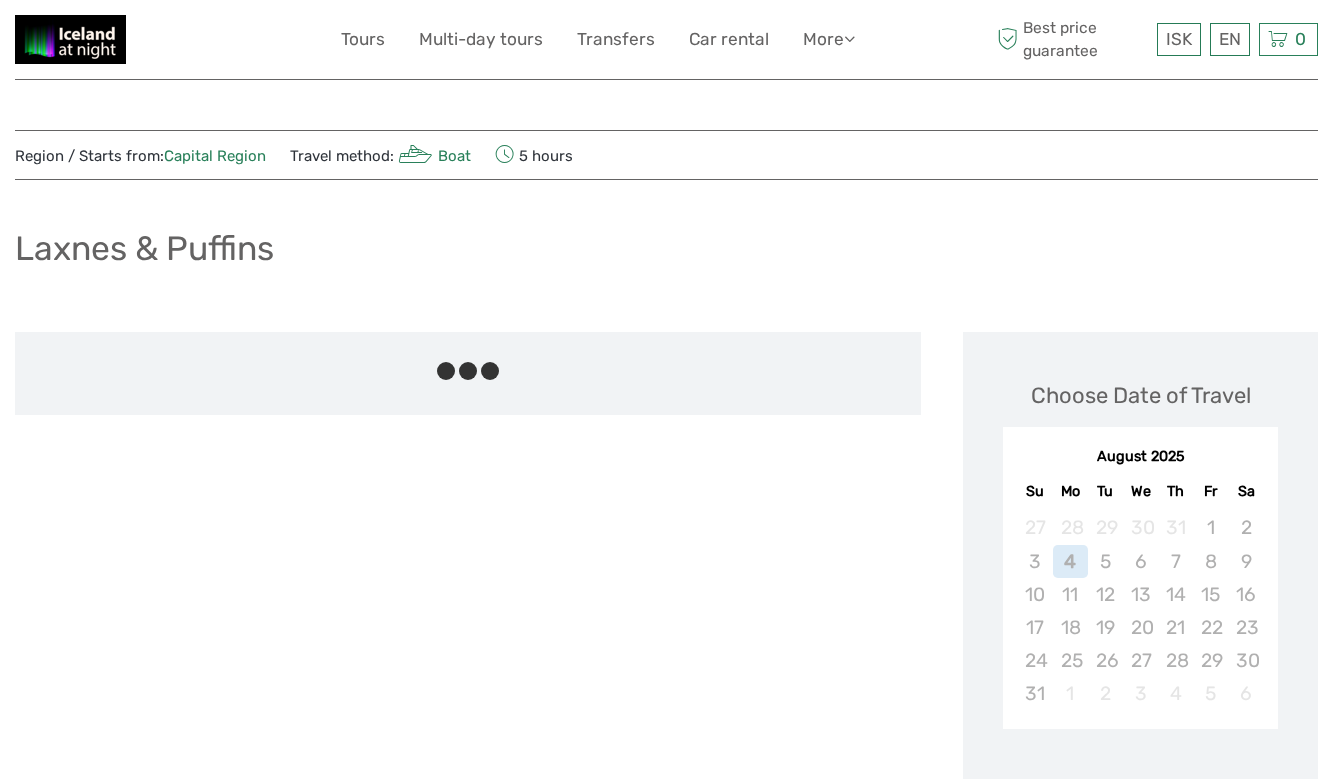 scroll, scrollTop: 0, scrollLeft: 0, axis: both 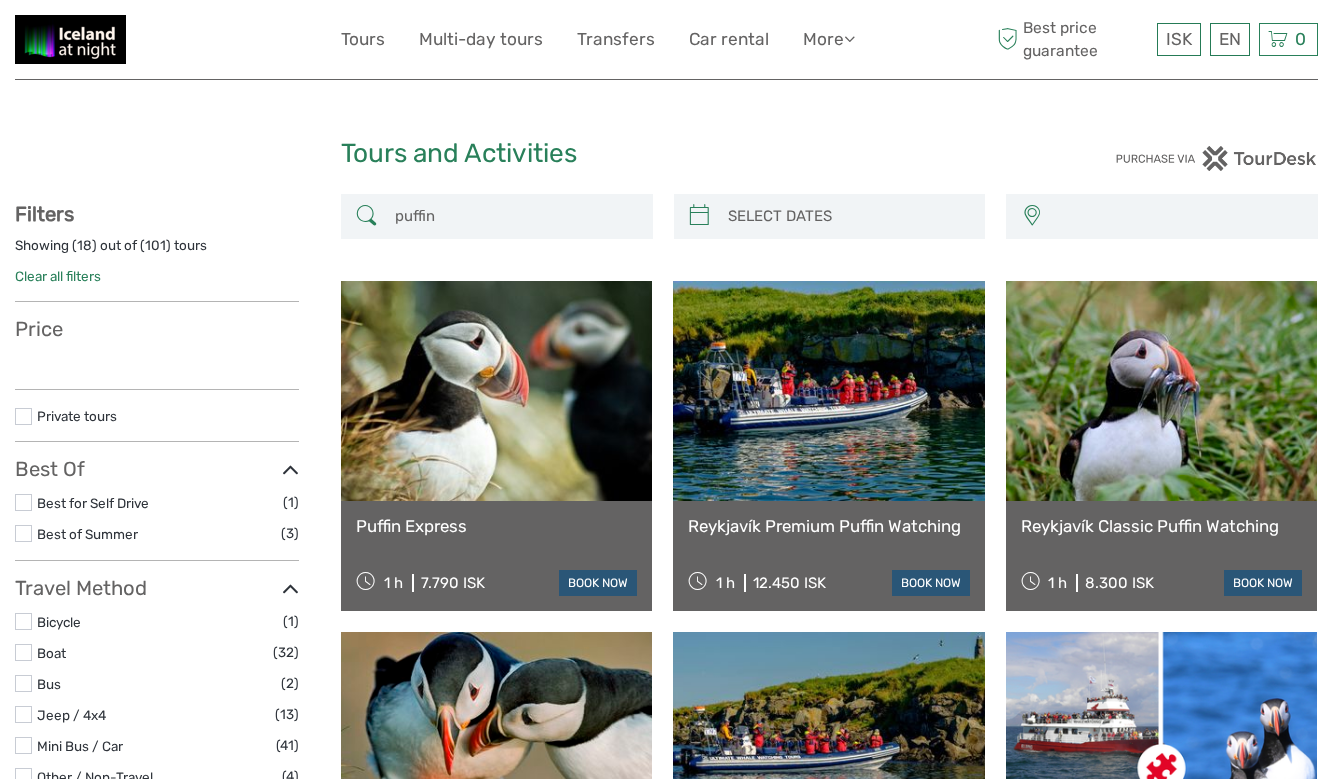 select 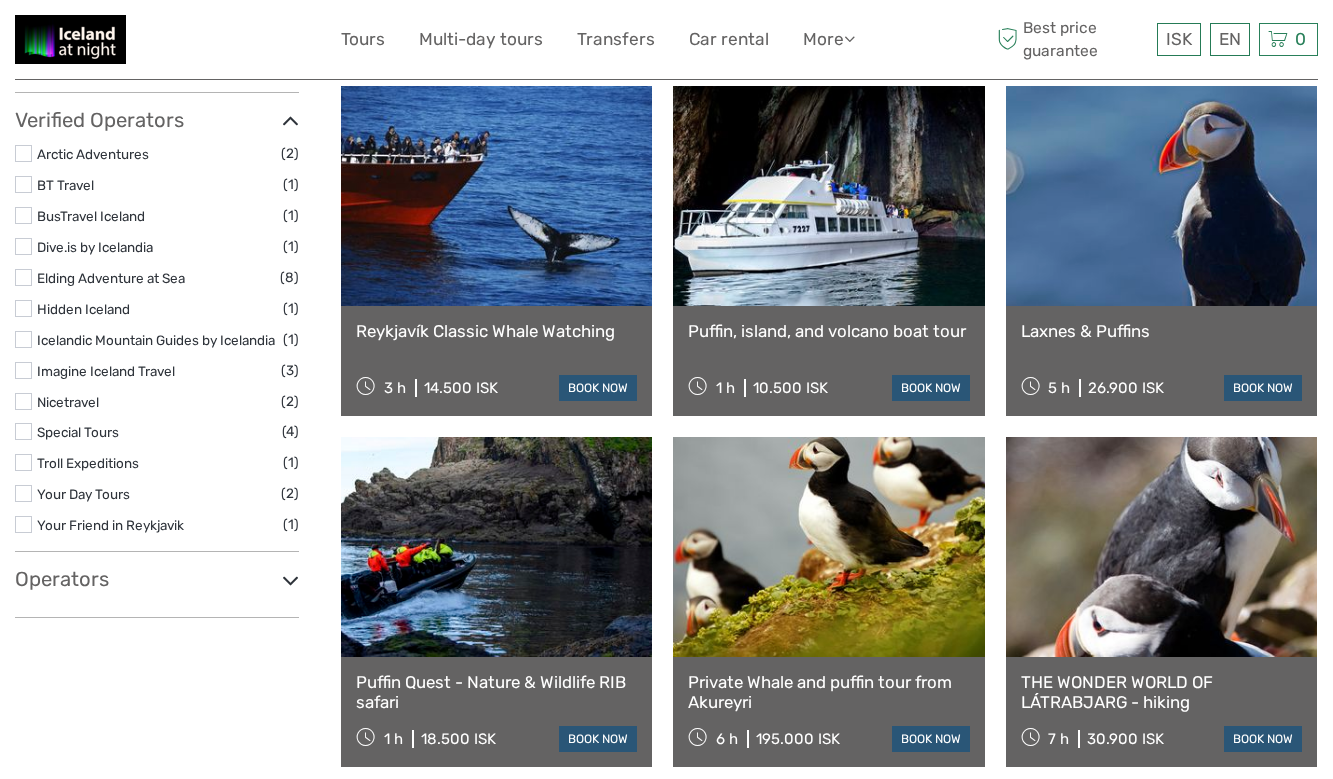 select 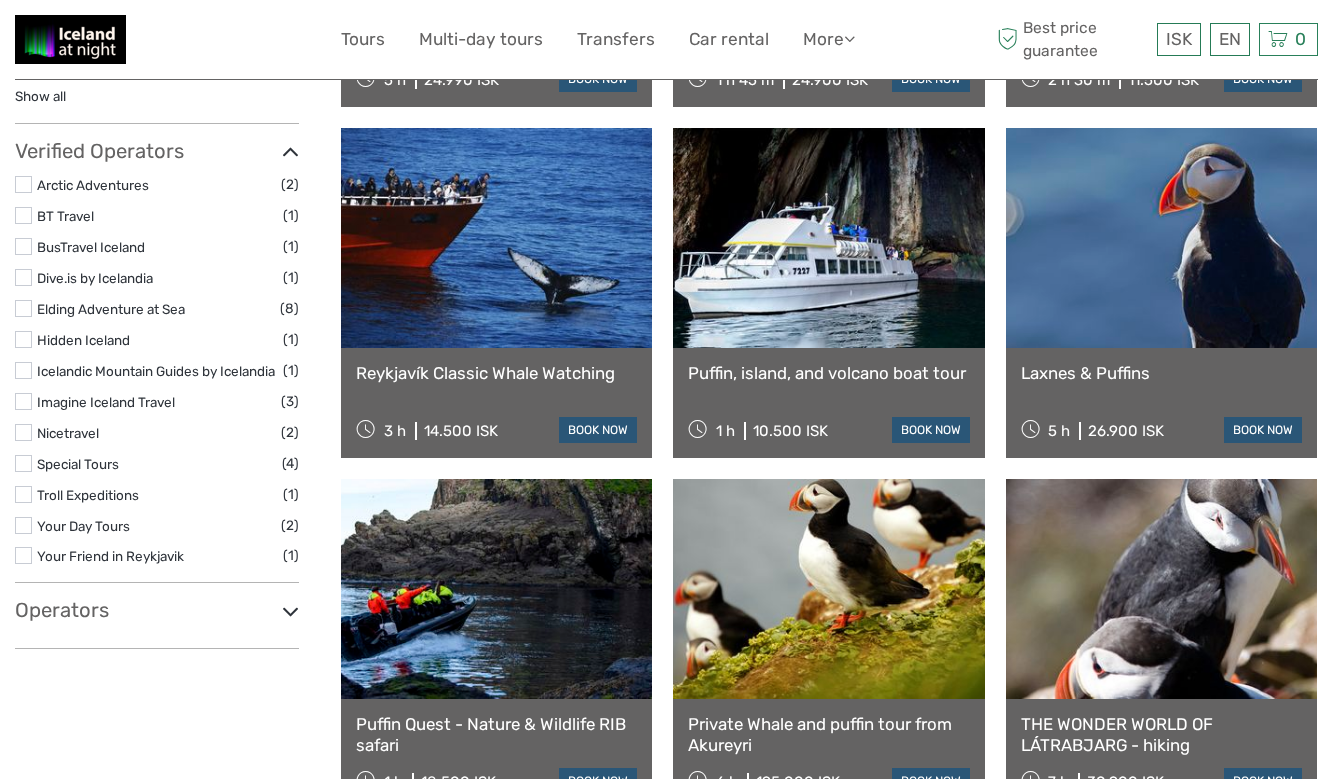 scroll, scrollTop: 0, scrollLeft: 0, axis: both 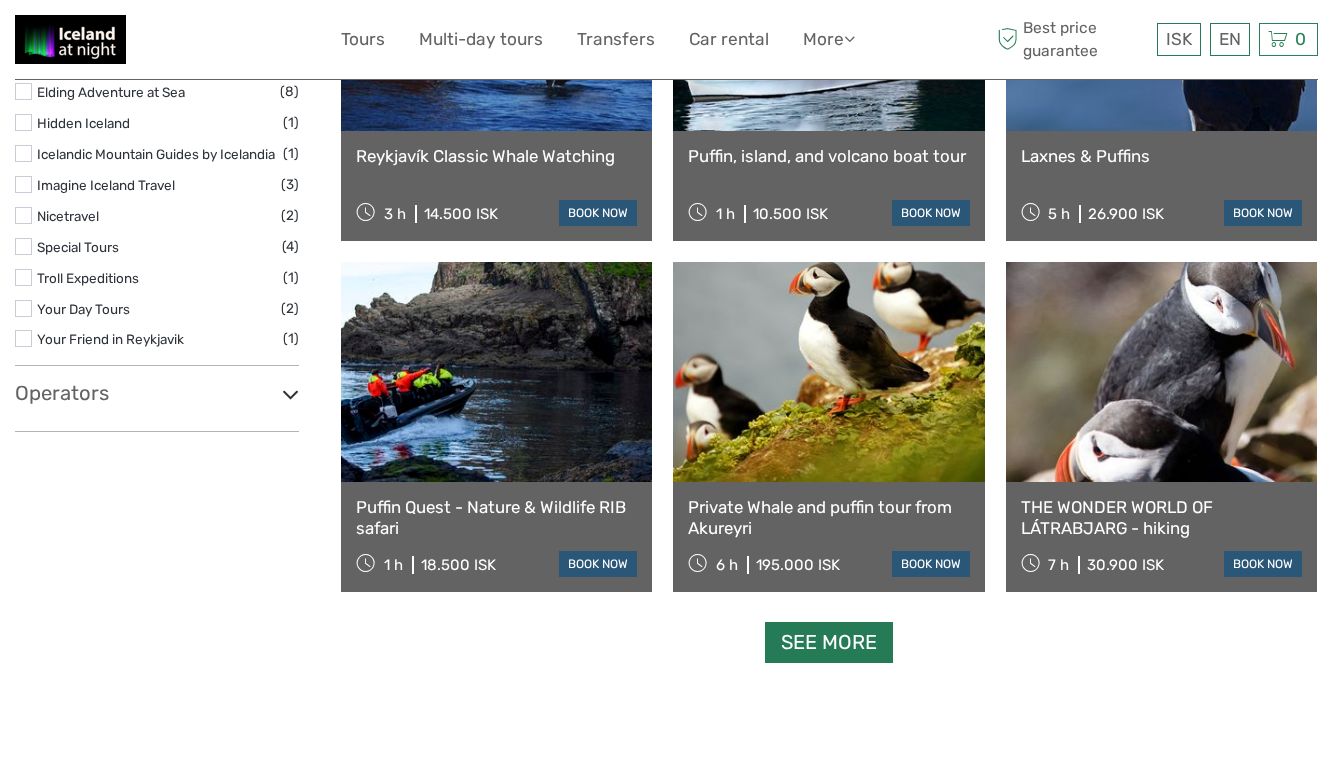 click on "See more" at bounding box center (829, 642) 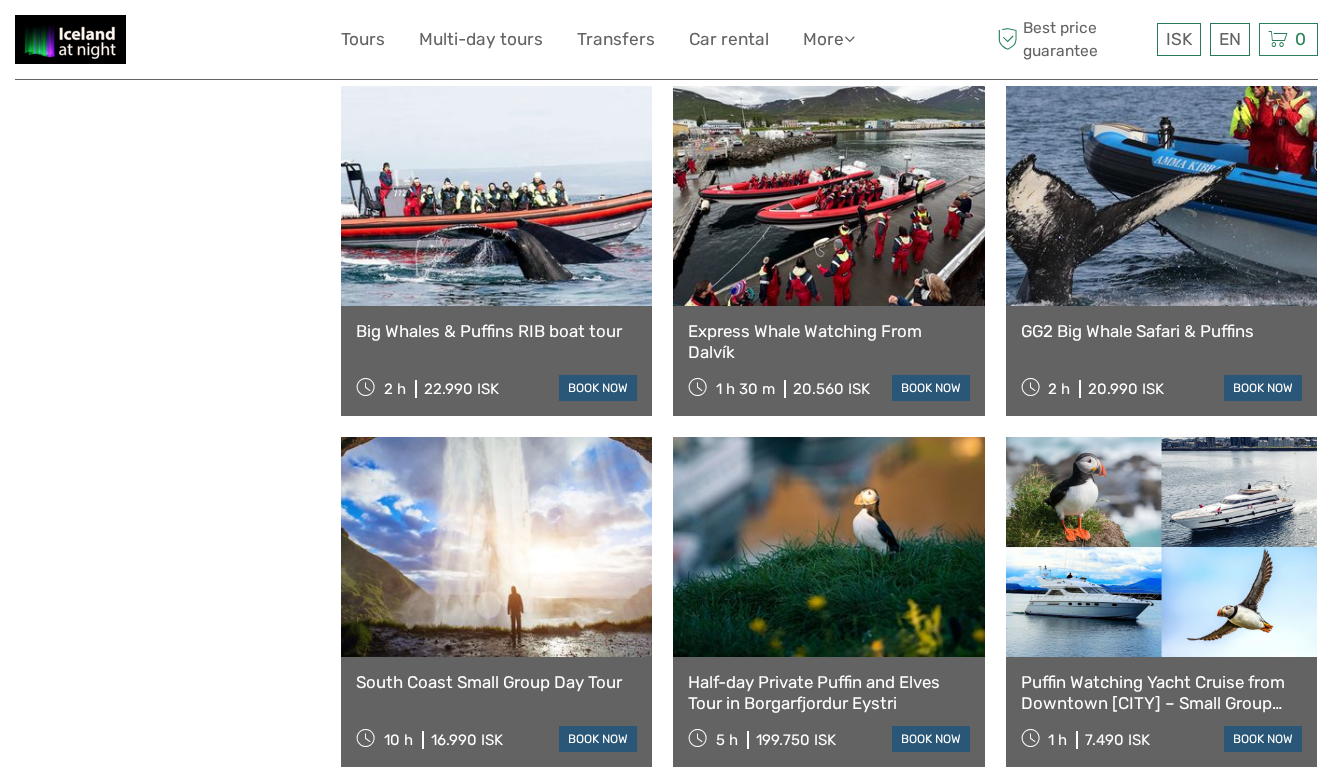 scroll, scrollTop: 3048, scrollLeft: 0, axis: vertical 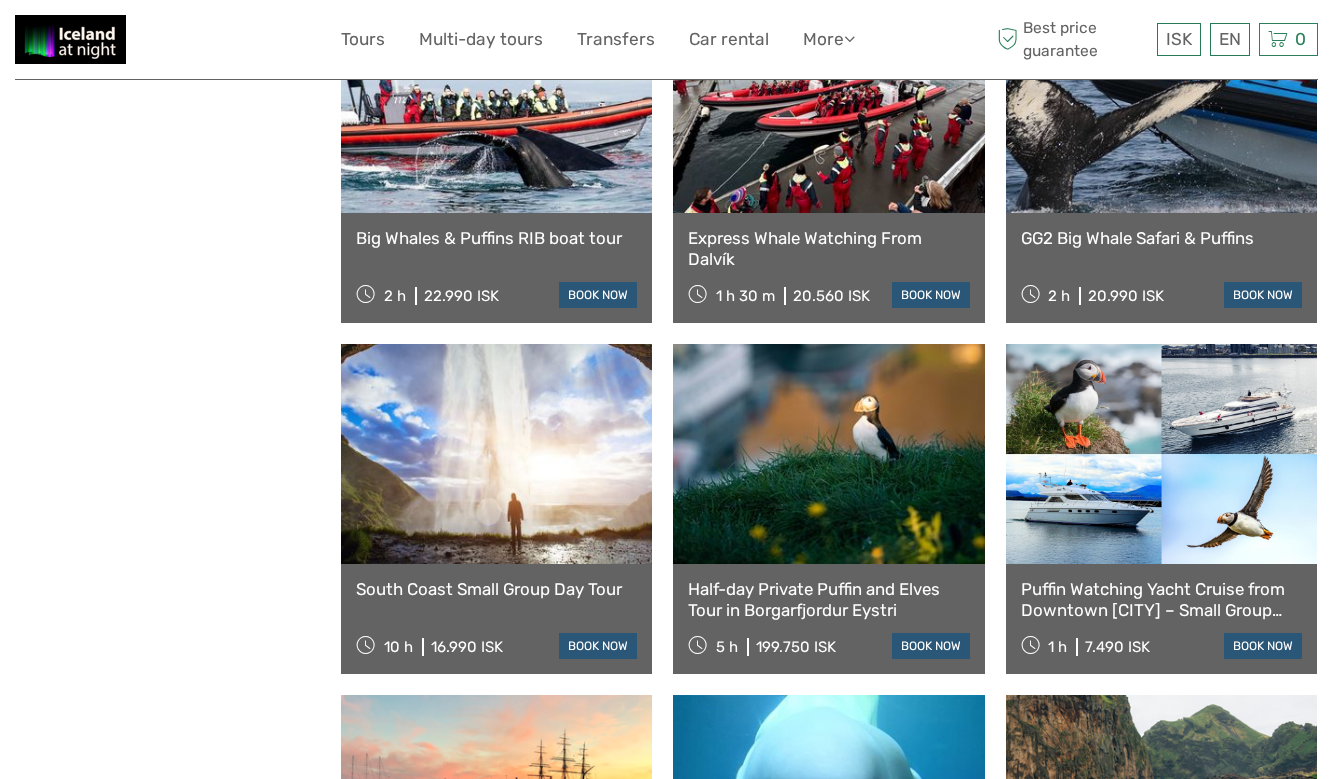 click on "Half-day Private Puffin and Elves Tour in Borgarfjordur Eystri" at bounding box center (828, 599) 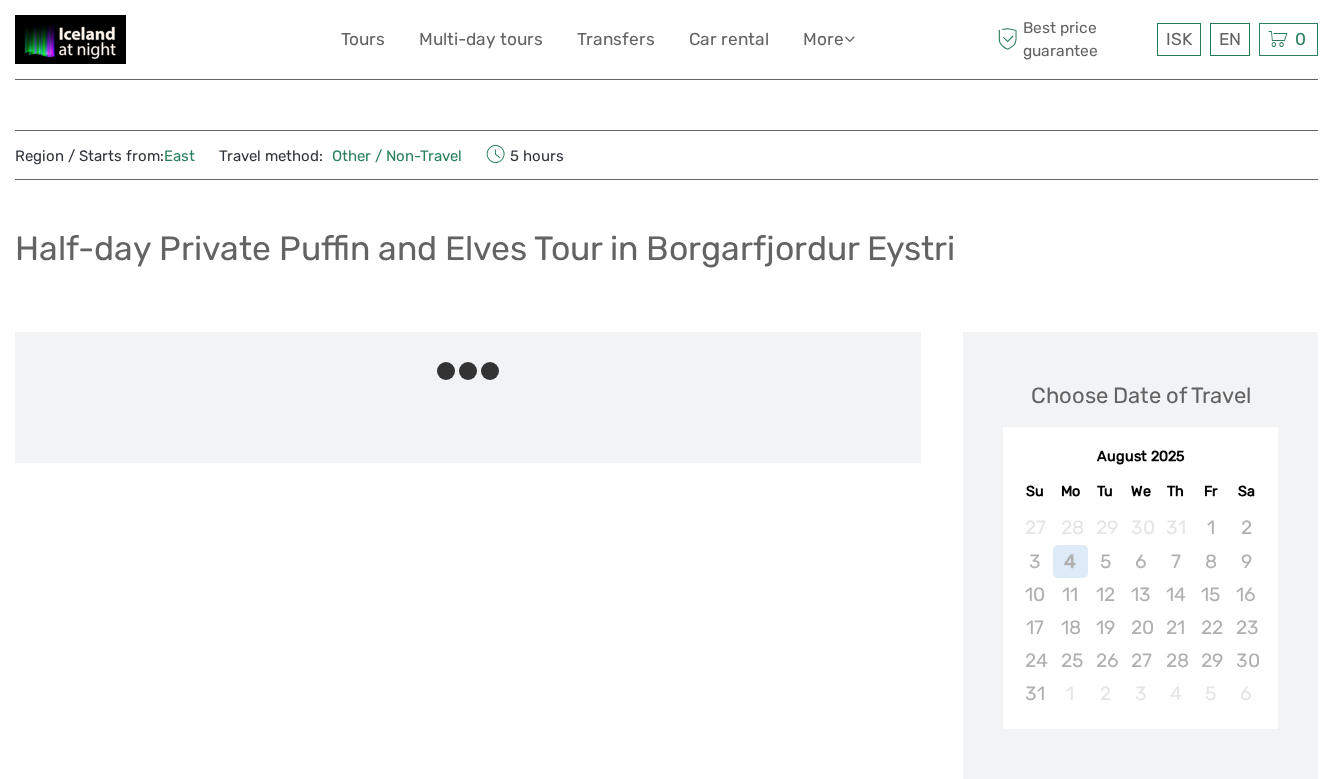 scroll, scrollTop: 0, scrollLeft: 0, axis: both 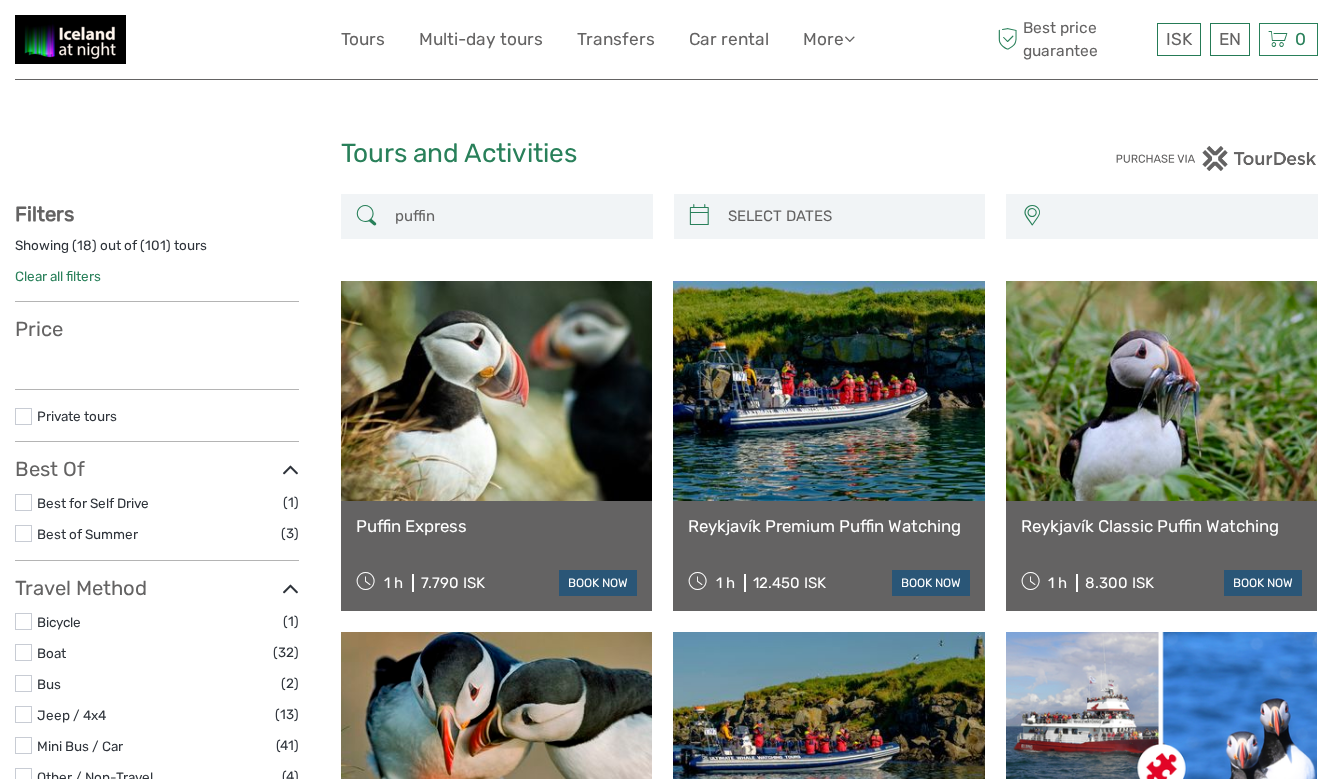 select 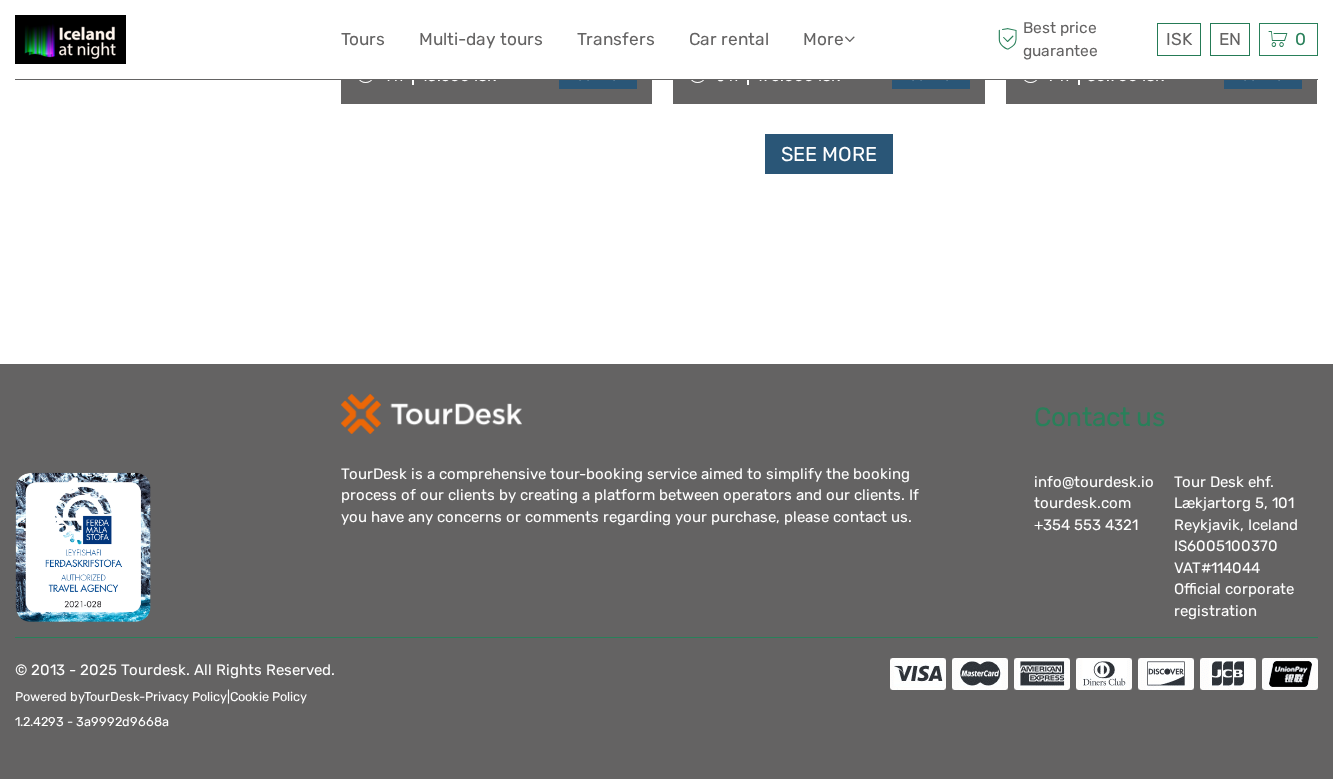 select 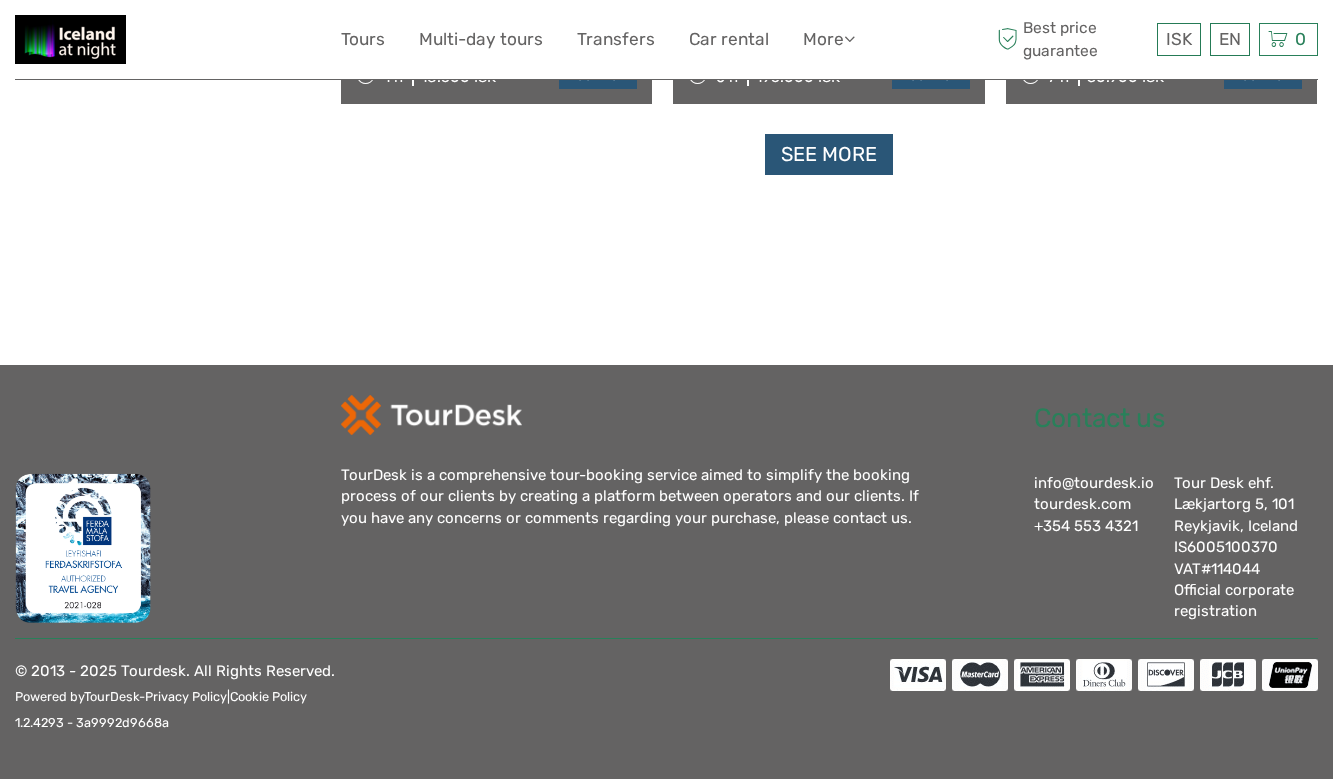 scroll, scrollTop: 0, scrollLeft: 0, axis: both 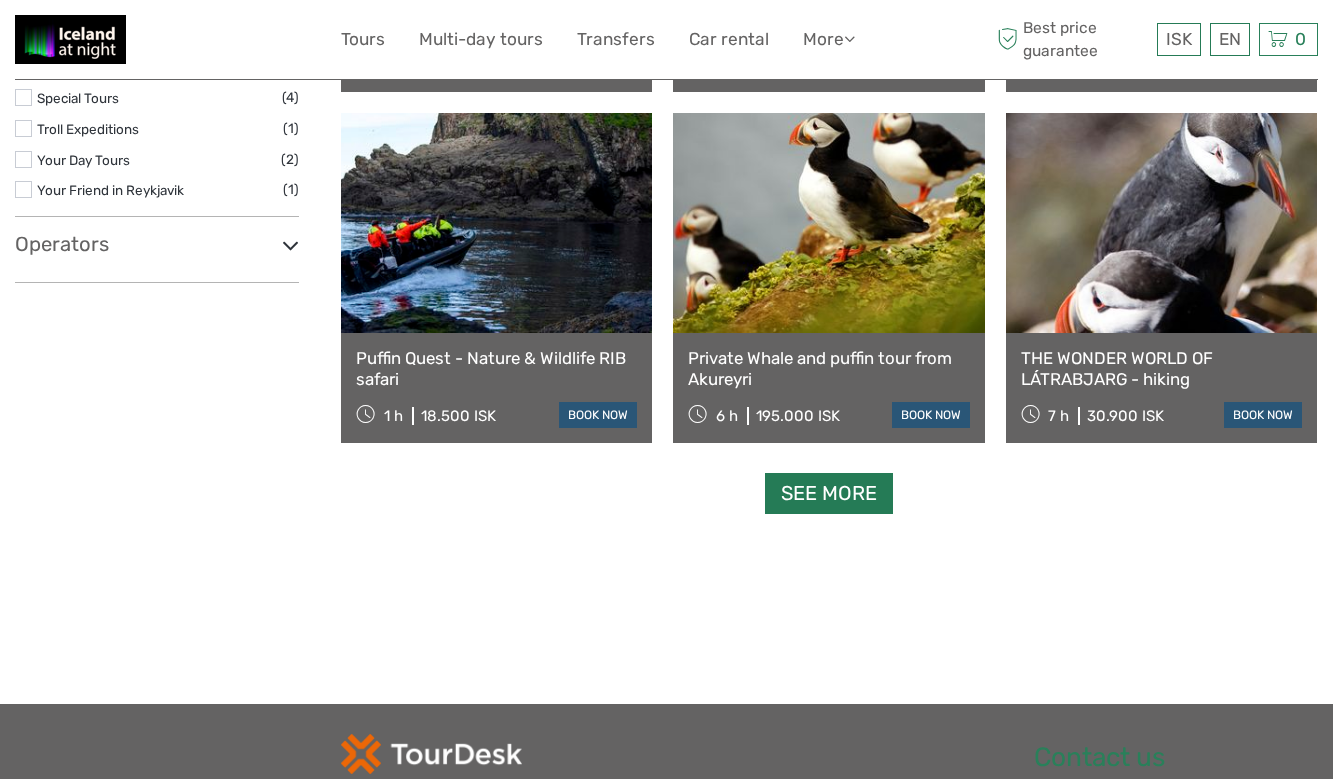 click on "See more" at bounding box center (829, 493) 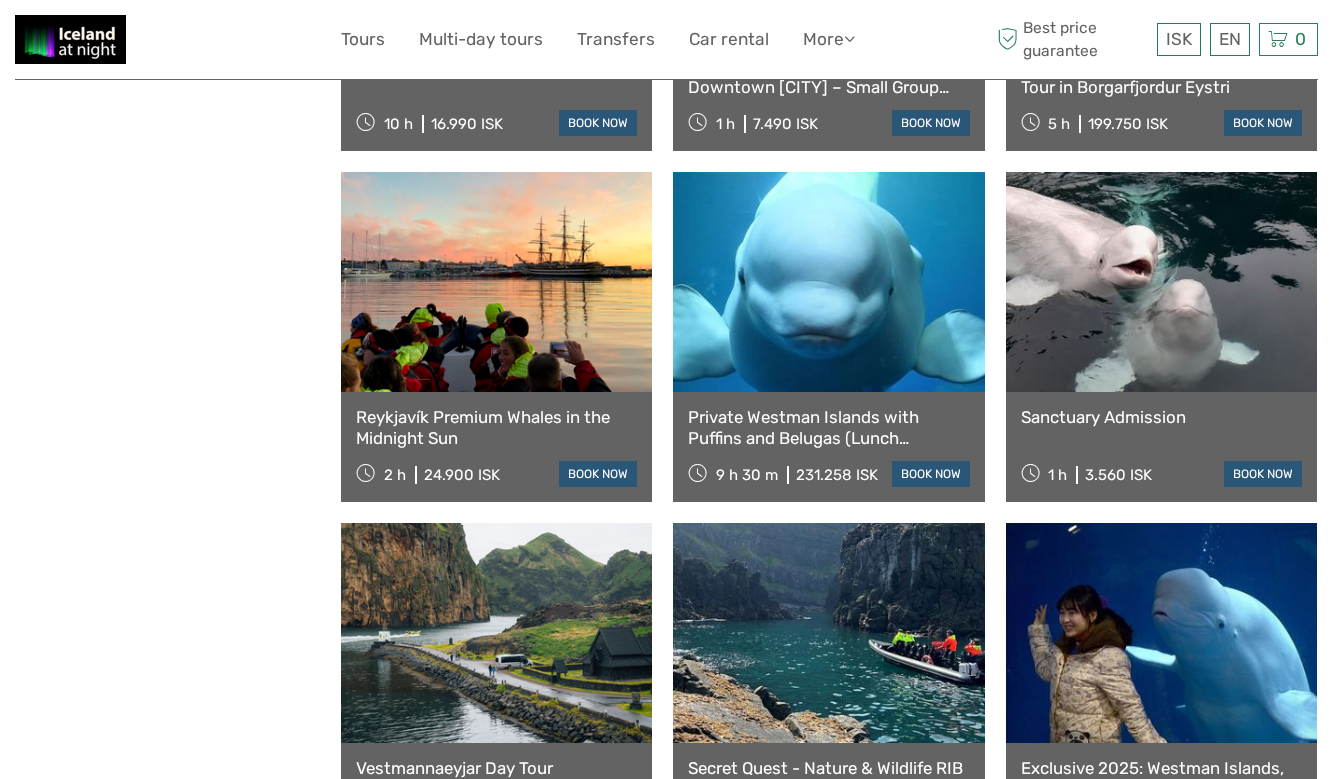 scroll, scrollTop: 3671, scrollLeft: 0, axis: vertical 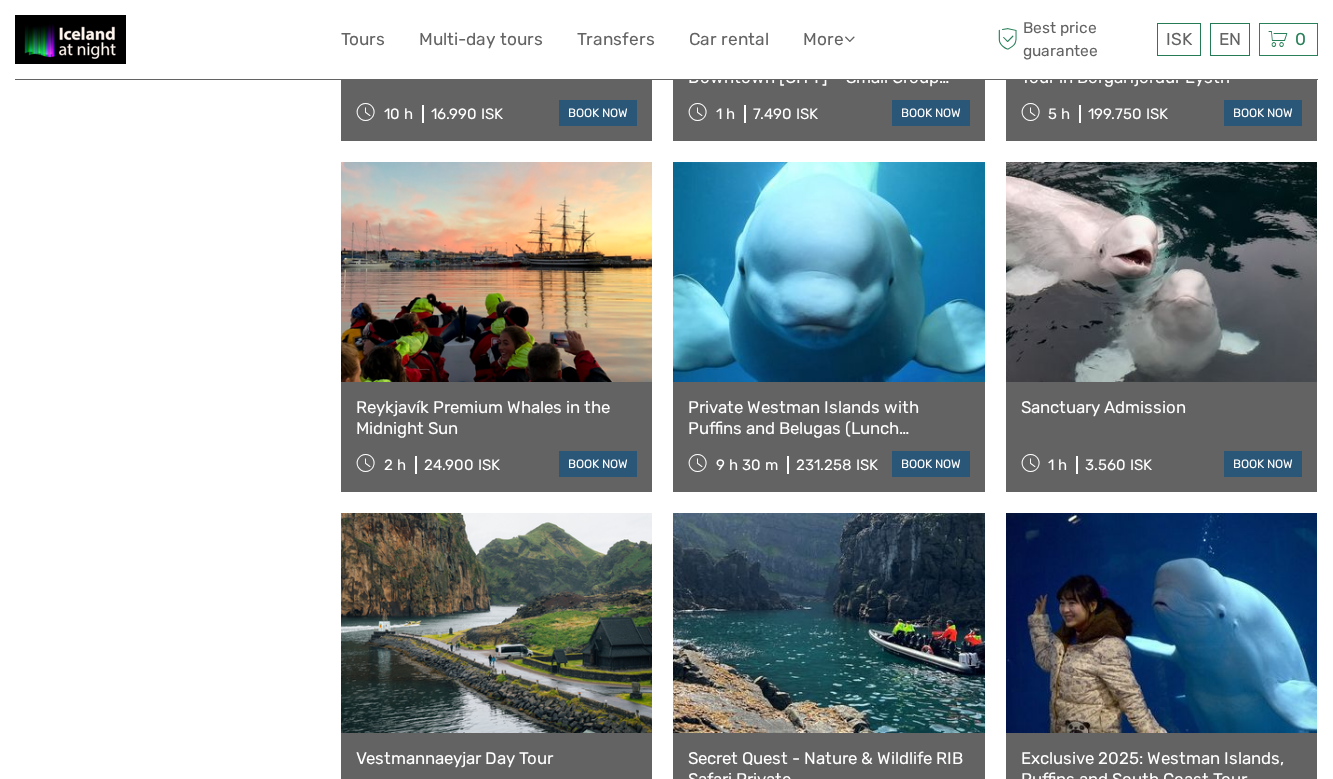 click on "Sanctuary Admission" at bounding box center [1161, 407] 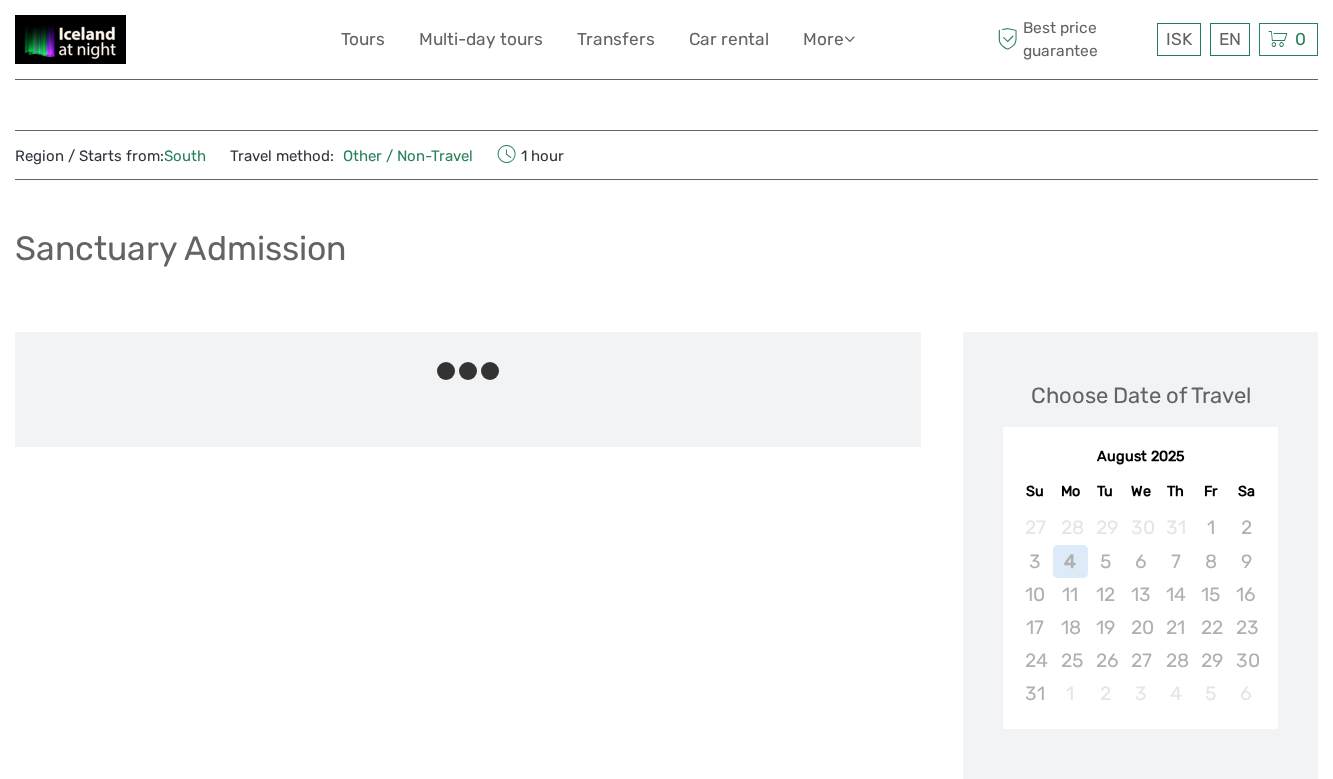 scroll, scrollTop: 0, scrollLeft: 0, axis: both 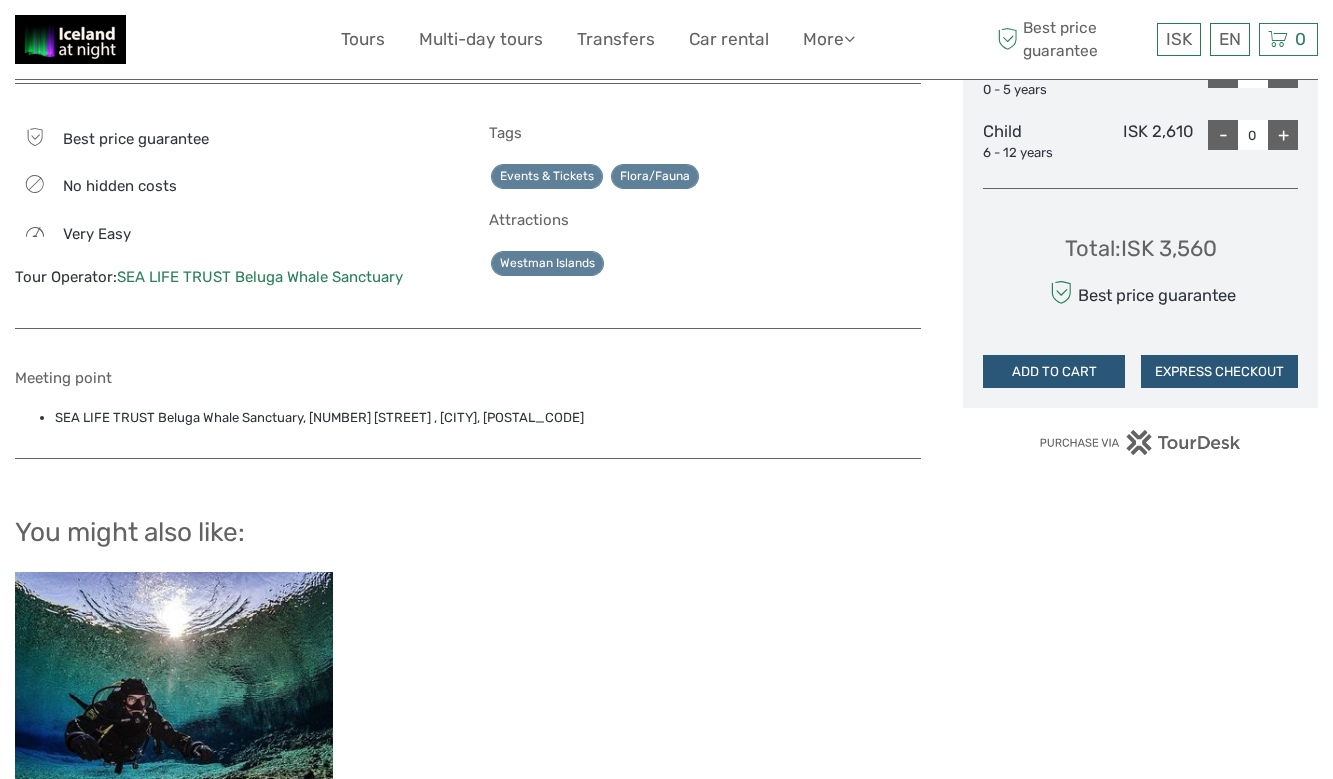 click on "SEA LIFE TRUST Beluga Whale Sanctuary" at bounding box center [260, 277] 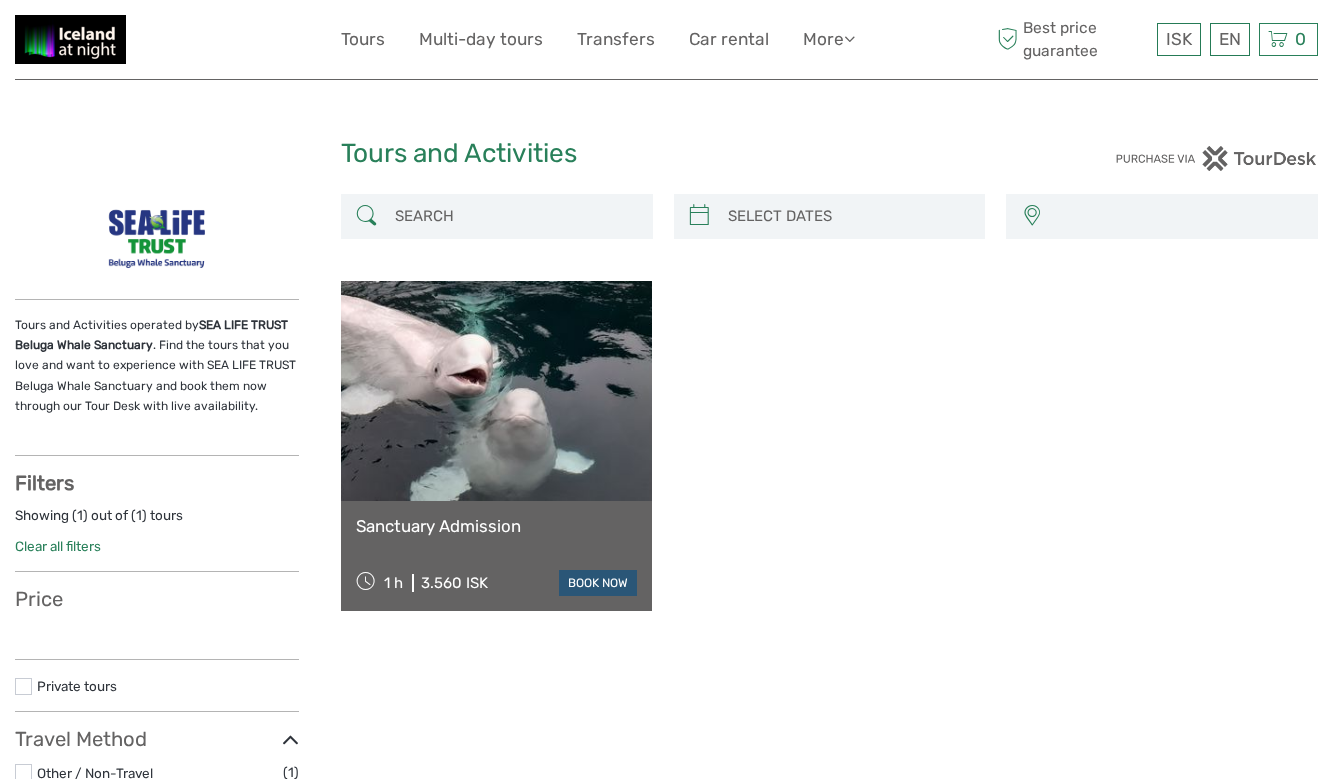 select 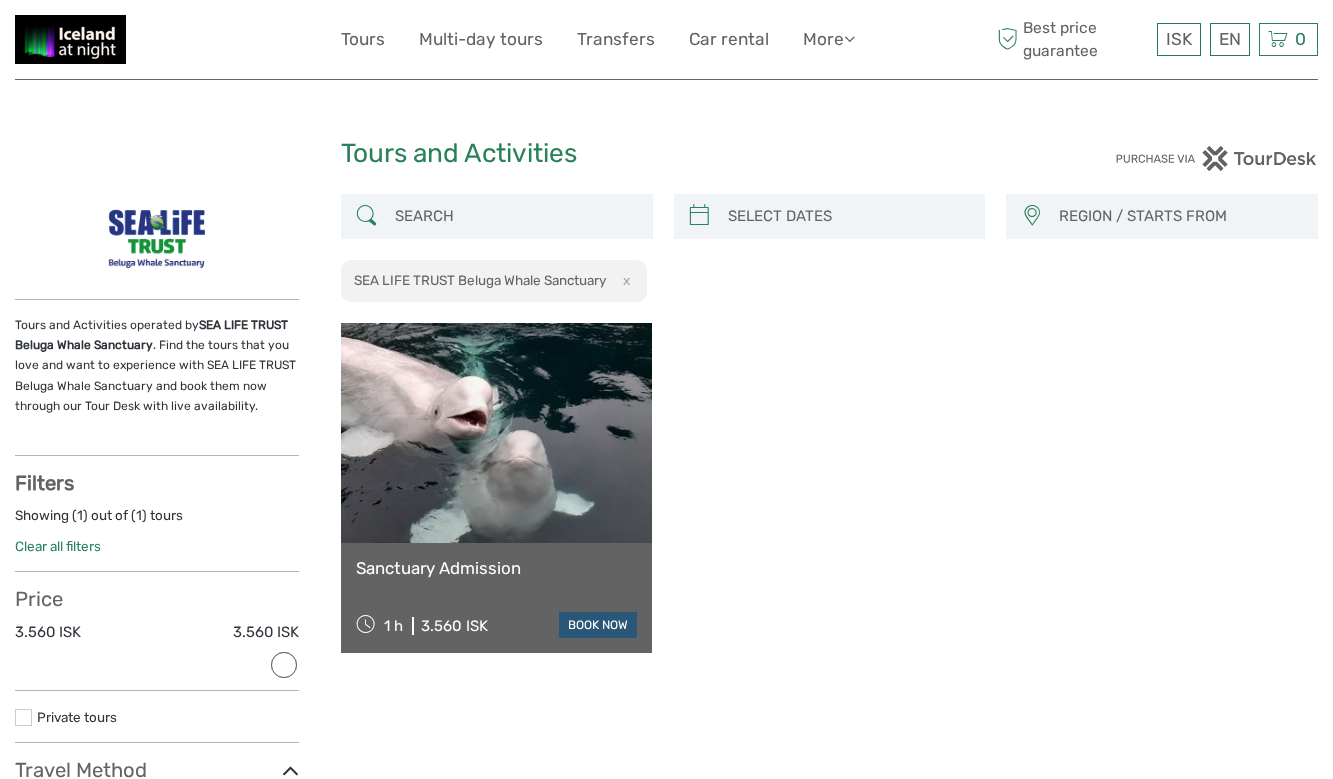 scroll, scrollTop: 0, scrollLeft: 0, axis: both 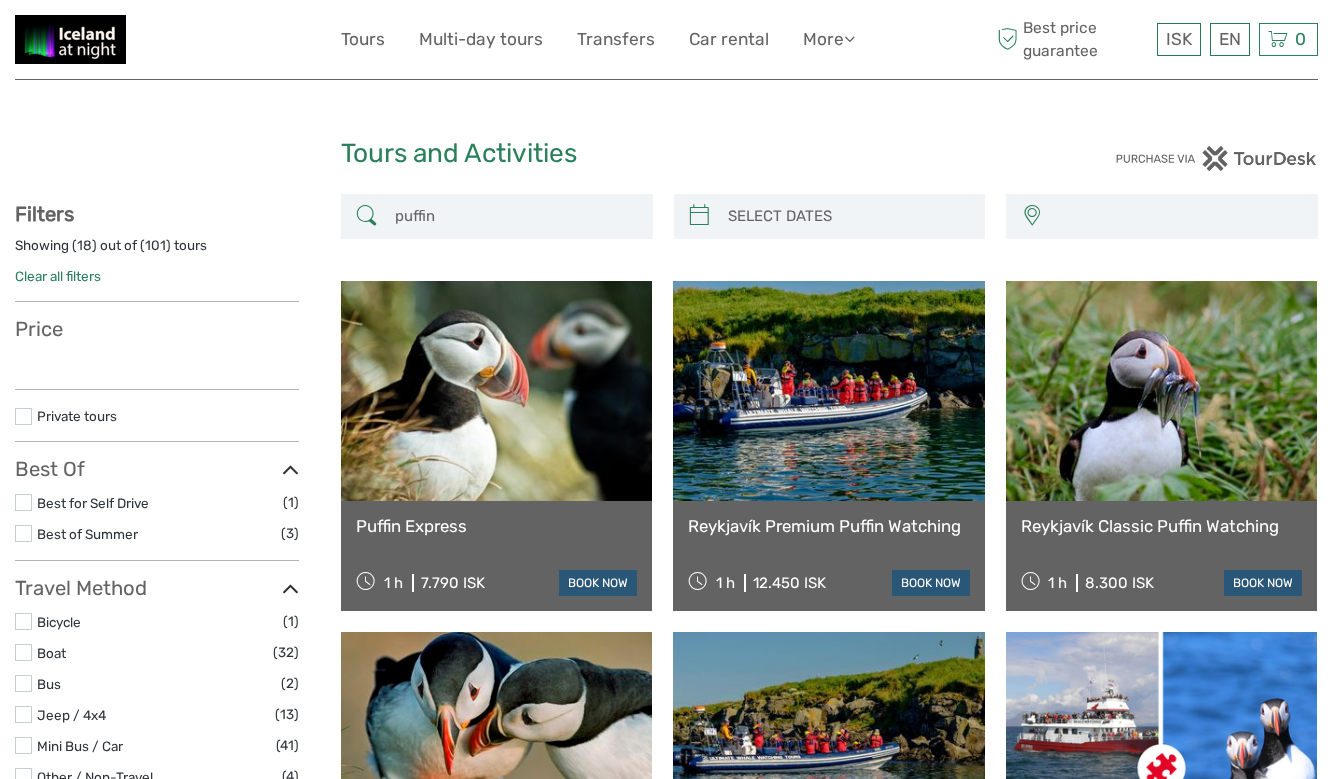 select 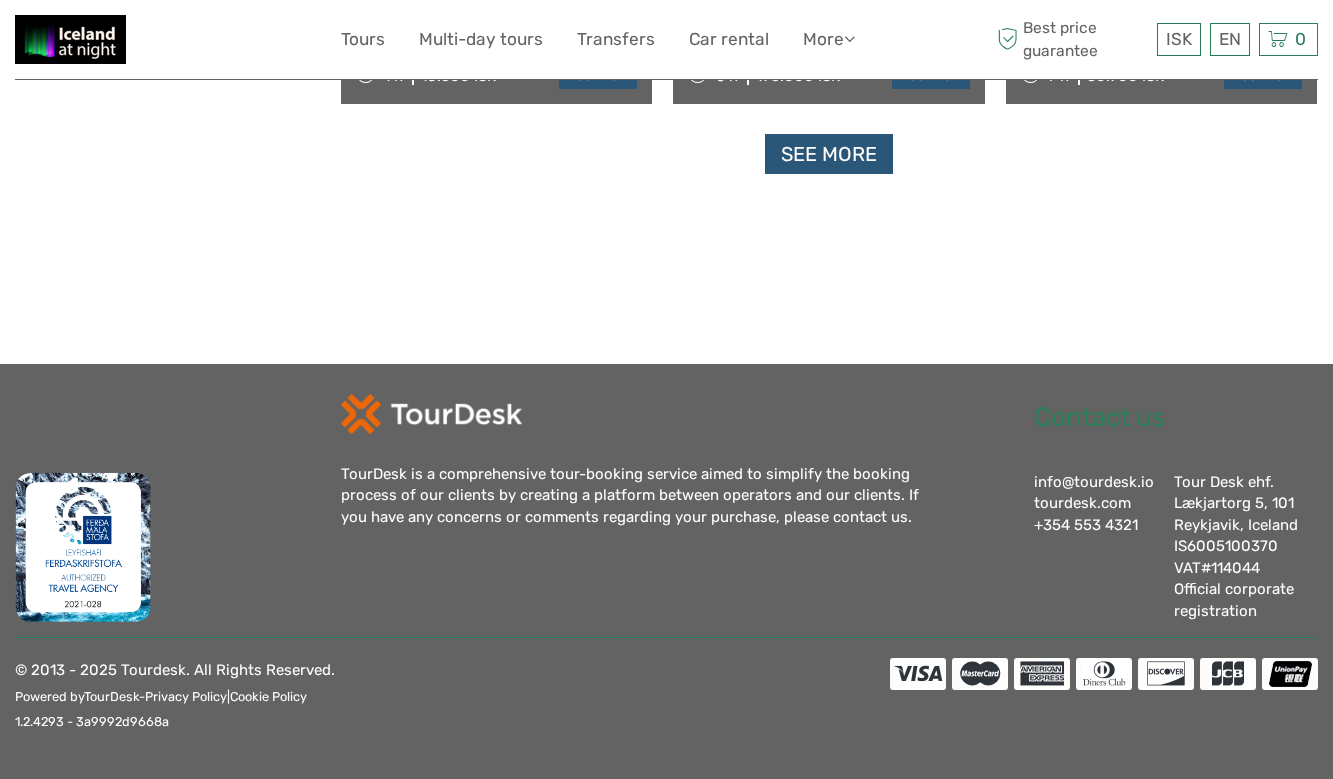 select 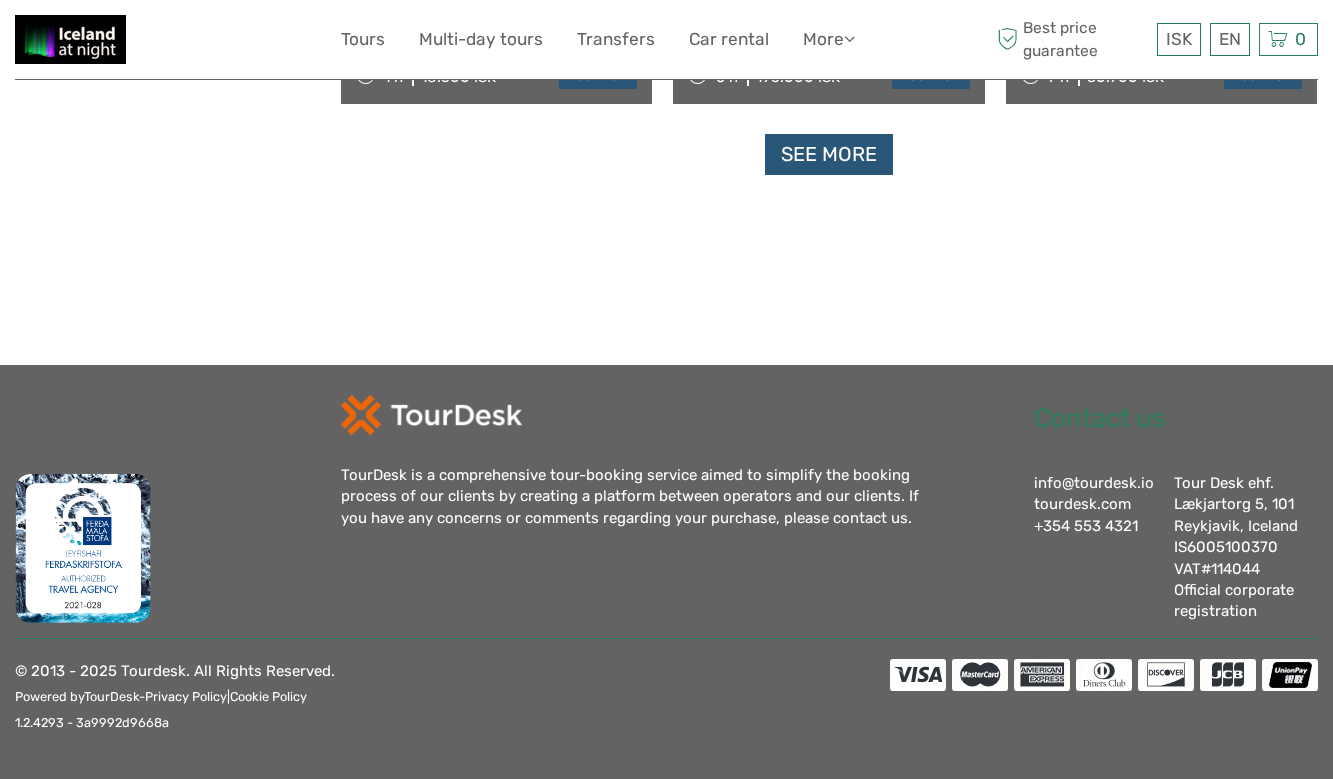 scroll, scrollTop: 0, scrollLeft: 0, axis: both 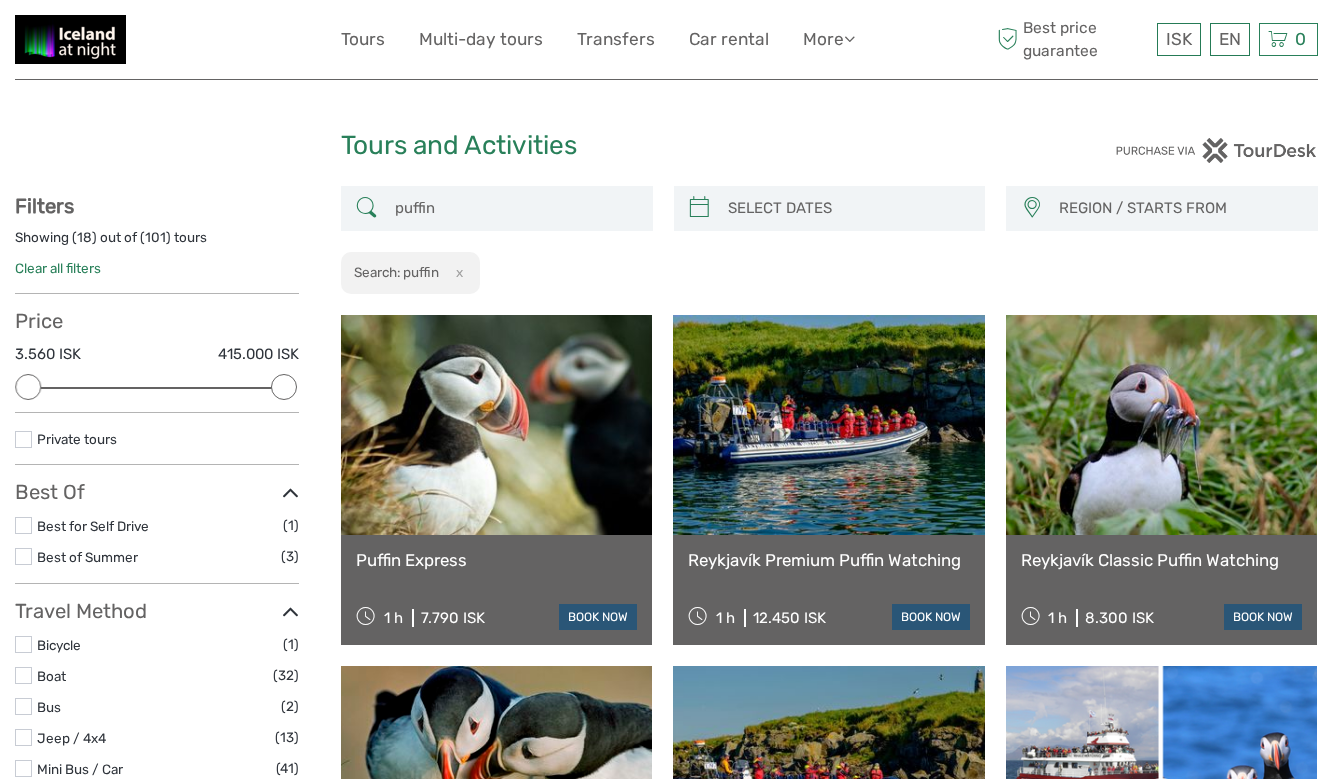 click on "Reykjavík Classic Puffin Watching" at bounding box center (1161, 560) 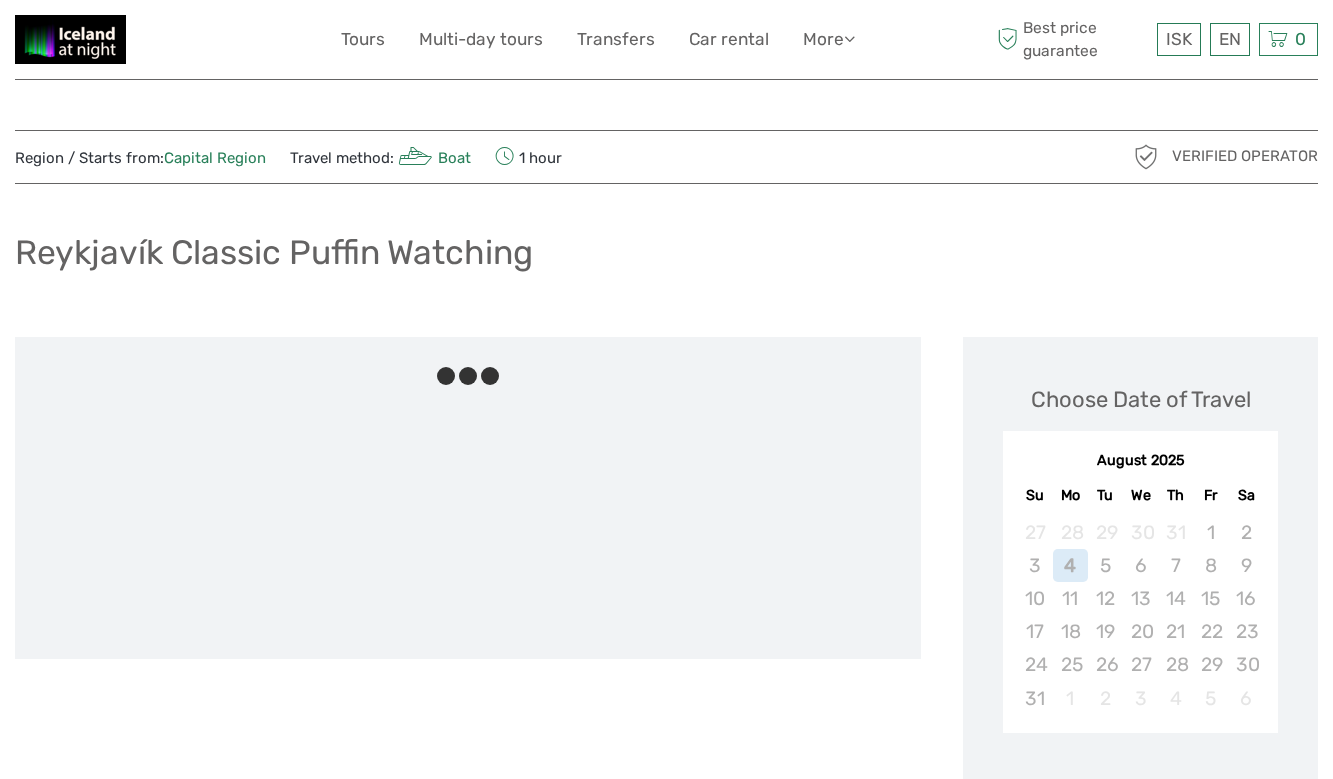 scroll, scrollTop: 0, scrollLeft: 0, axis: both 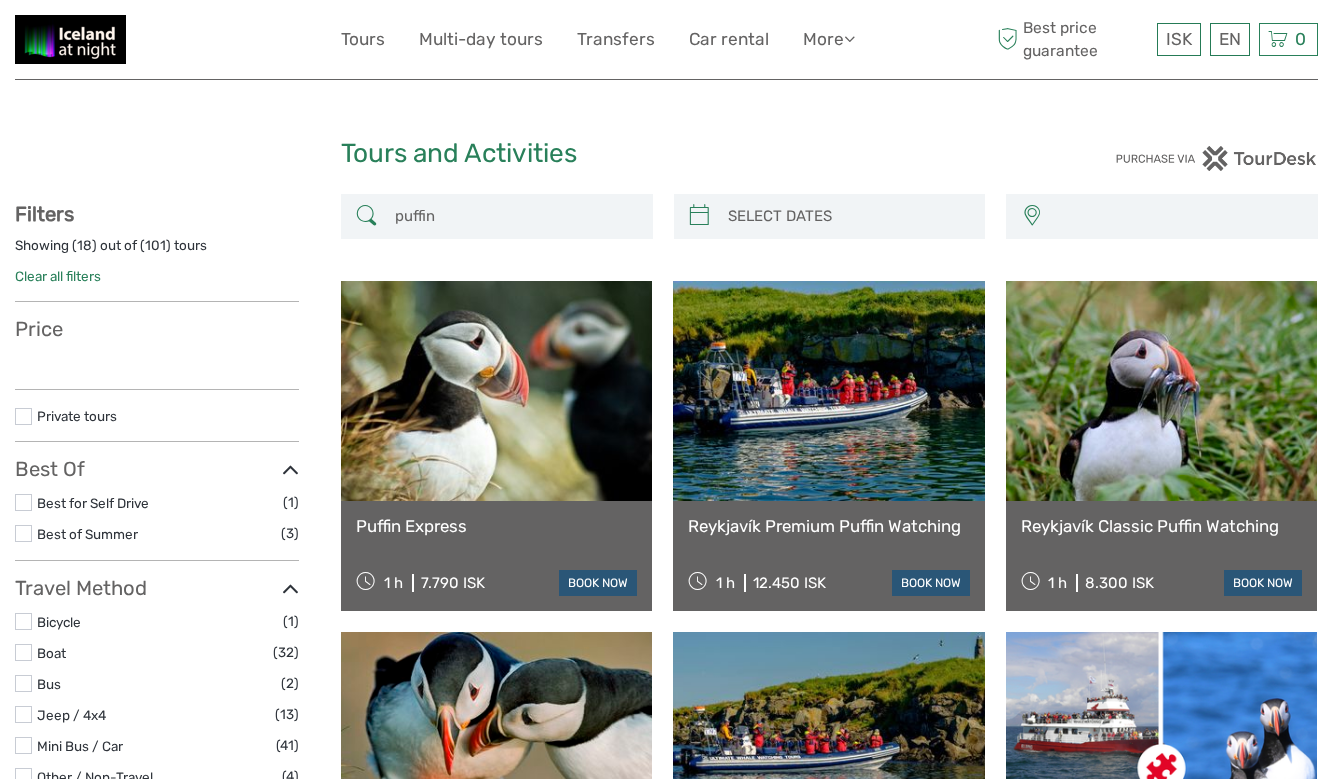 select 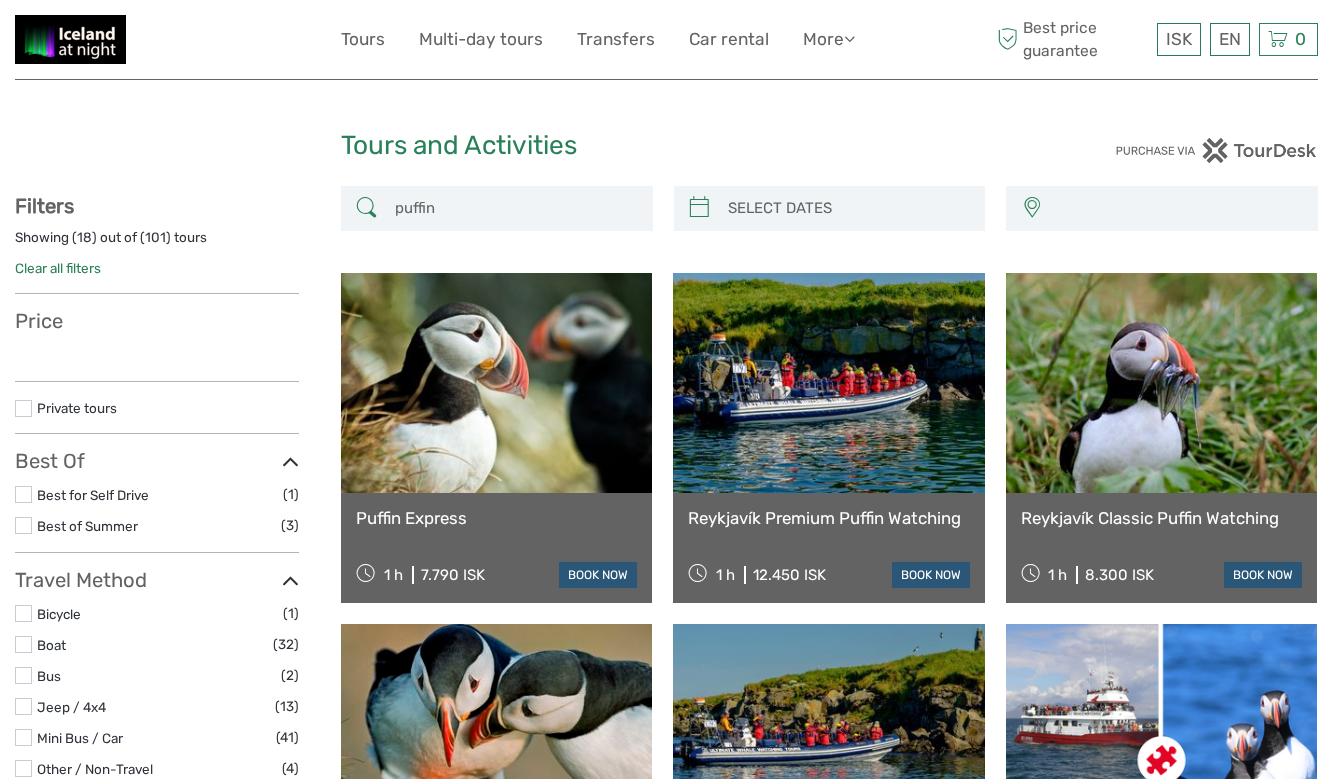 select 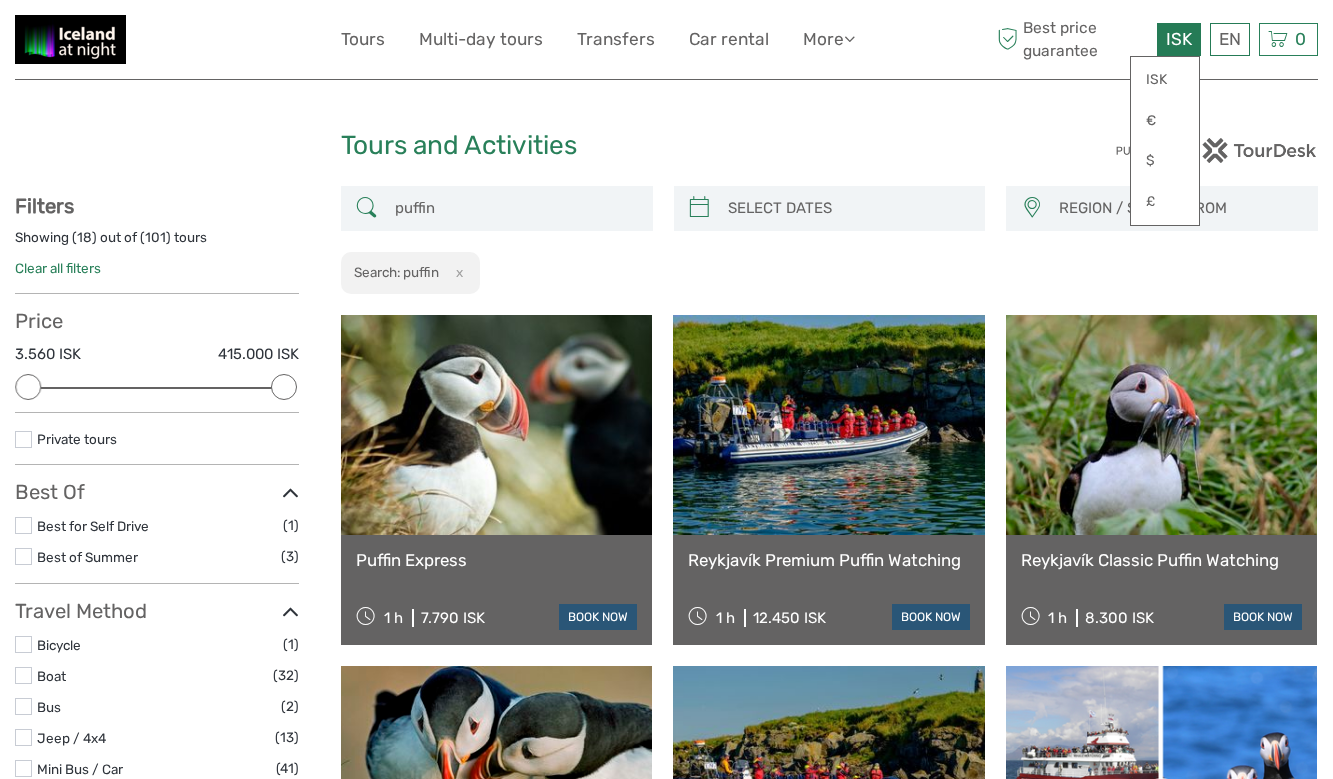 scroll, scrollTop: 0, scrollLeft: 0, axis: both 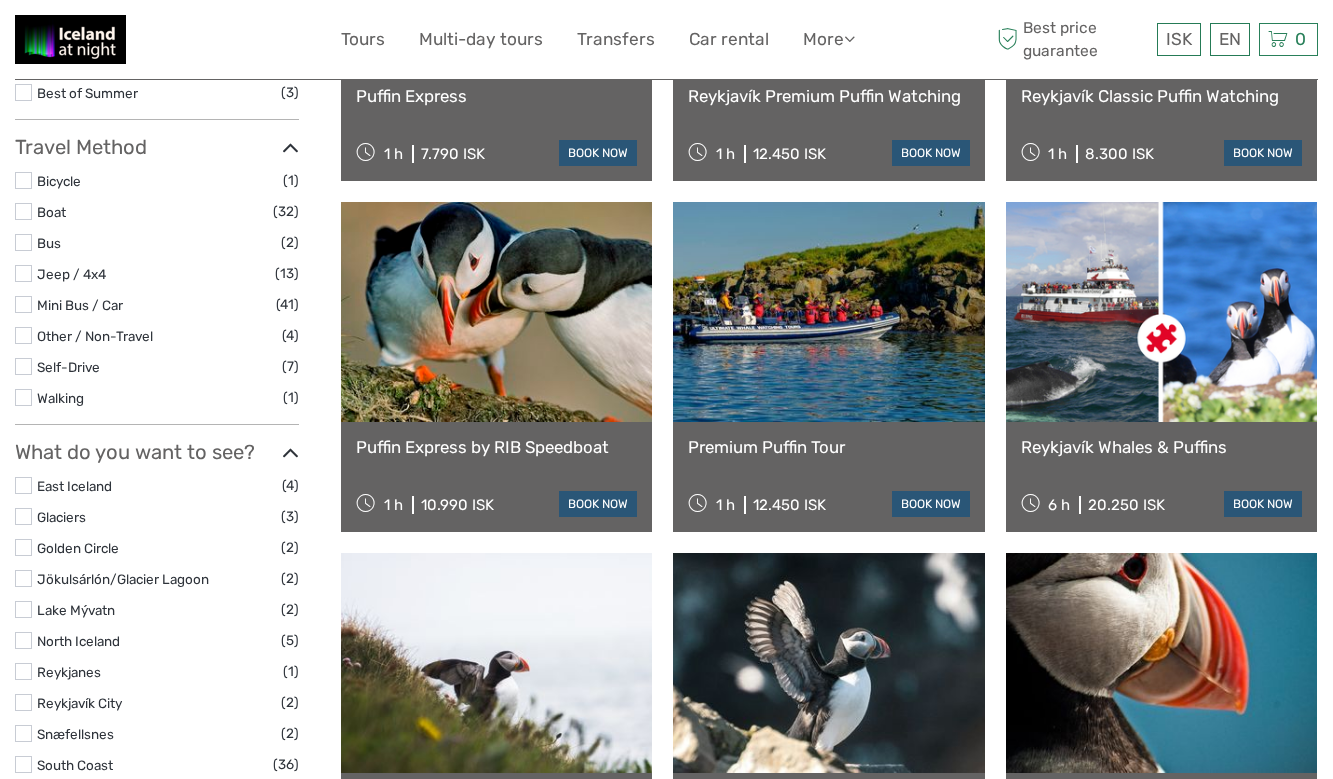 click on "Premium Puffin Tour" at bounding box center (828, 447) 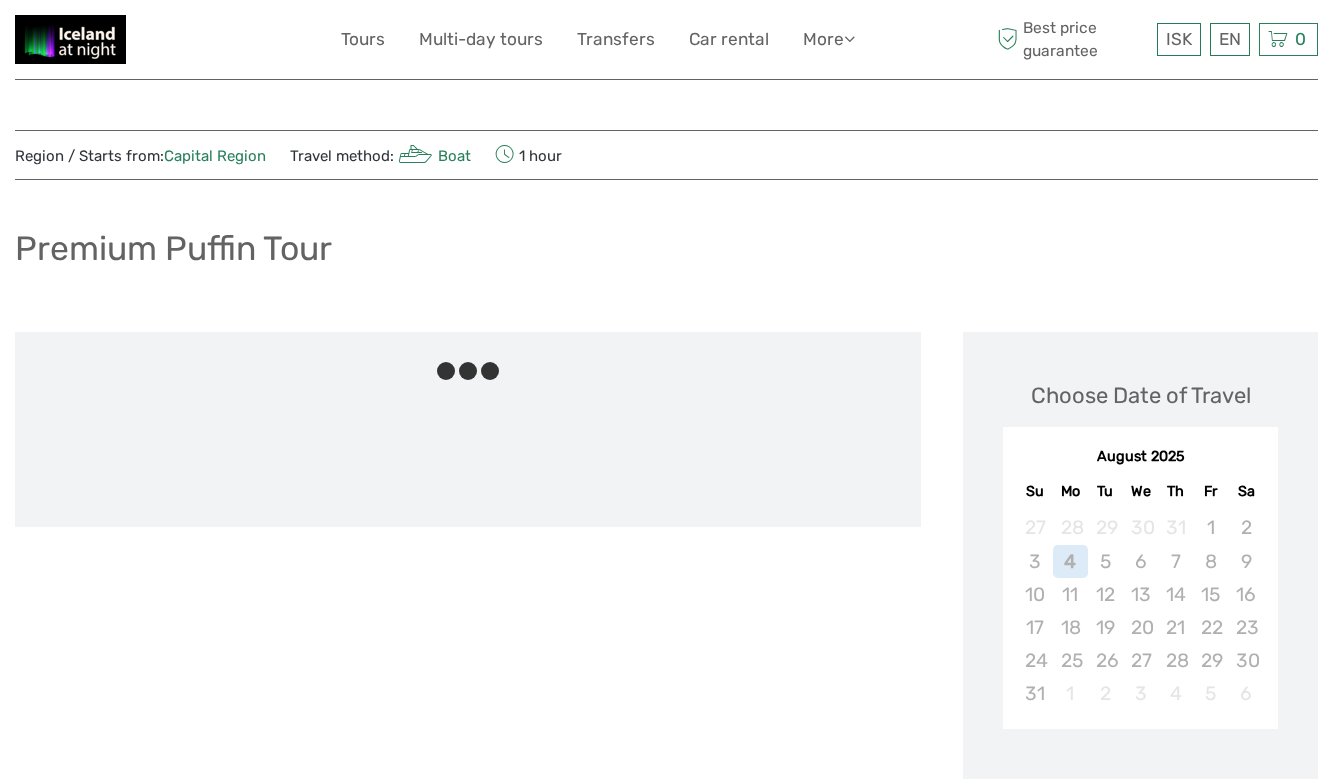 scroll, scrollTop: 0, scrollLeft: 0, axis: both 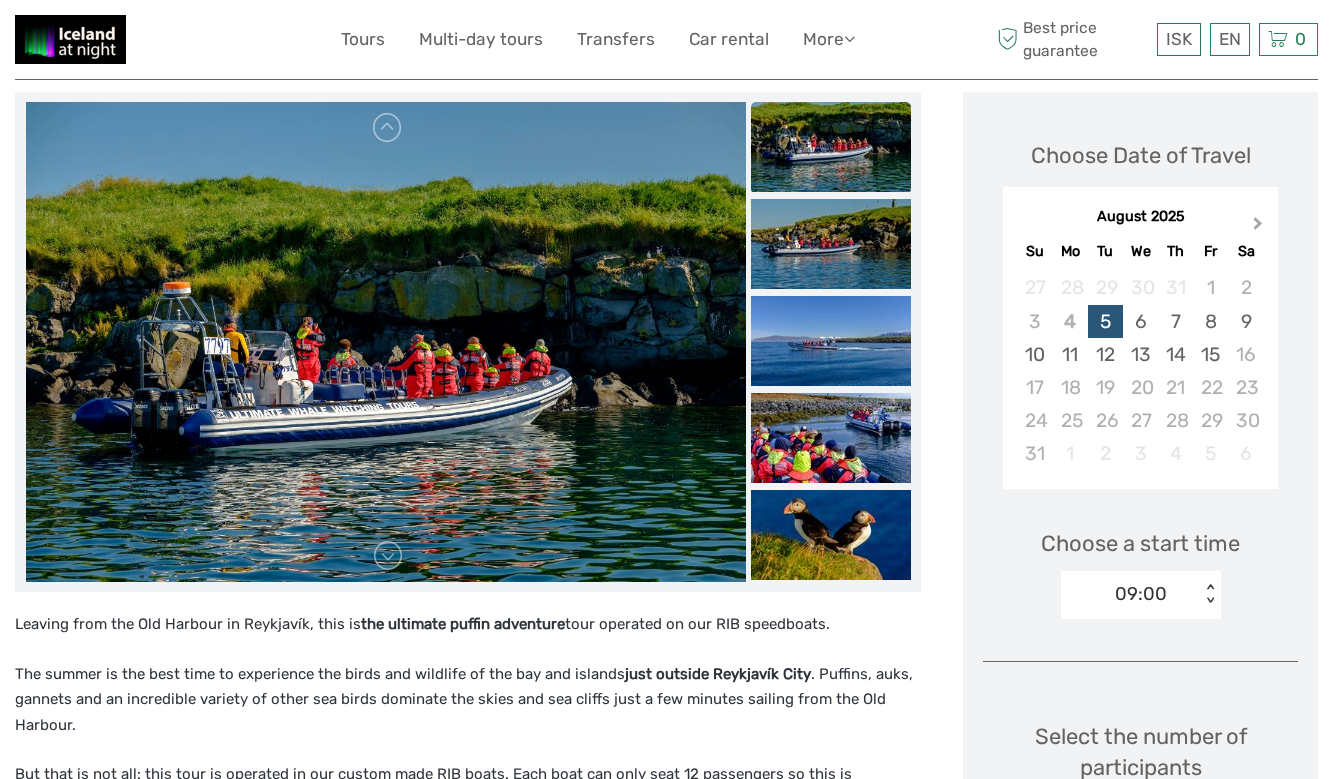 click on "Next Month" at bounding box center (1260, 228) 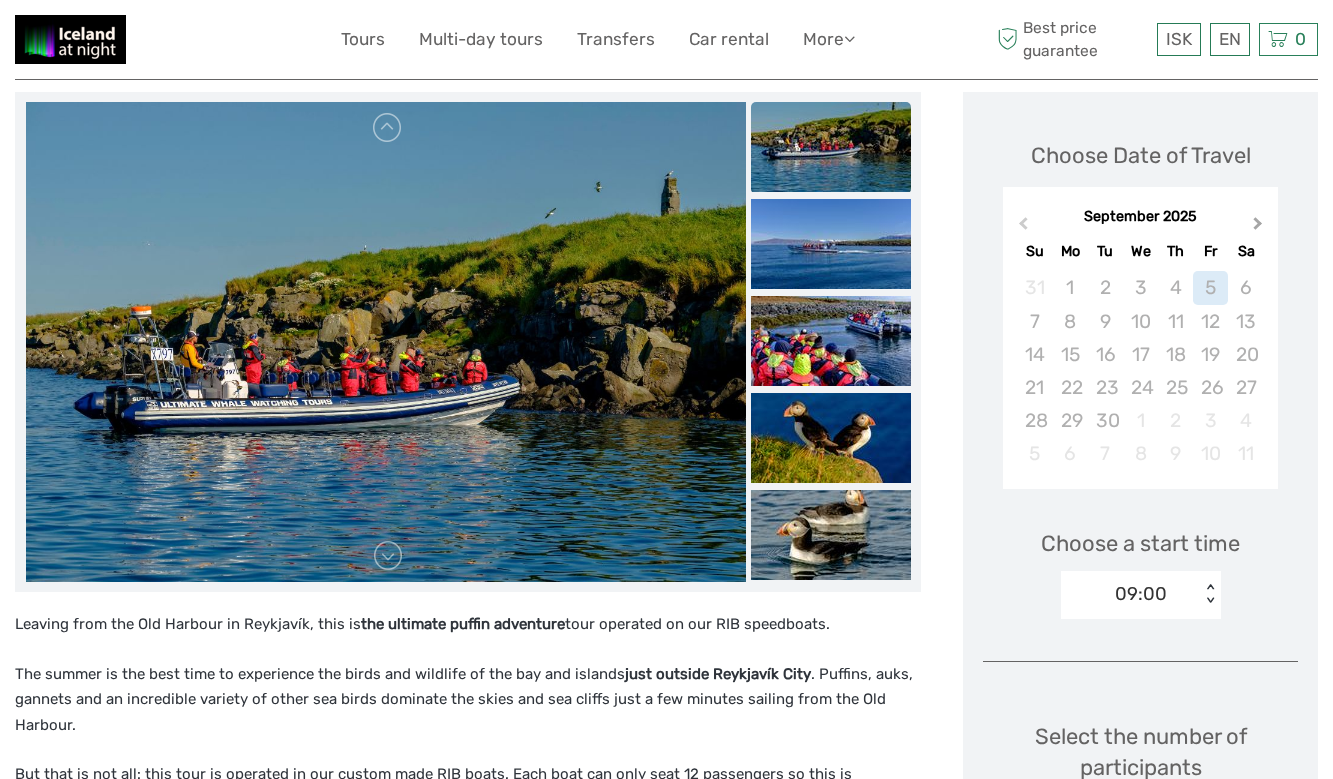 click on "Next Month" at bounding box center [1260, 228] 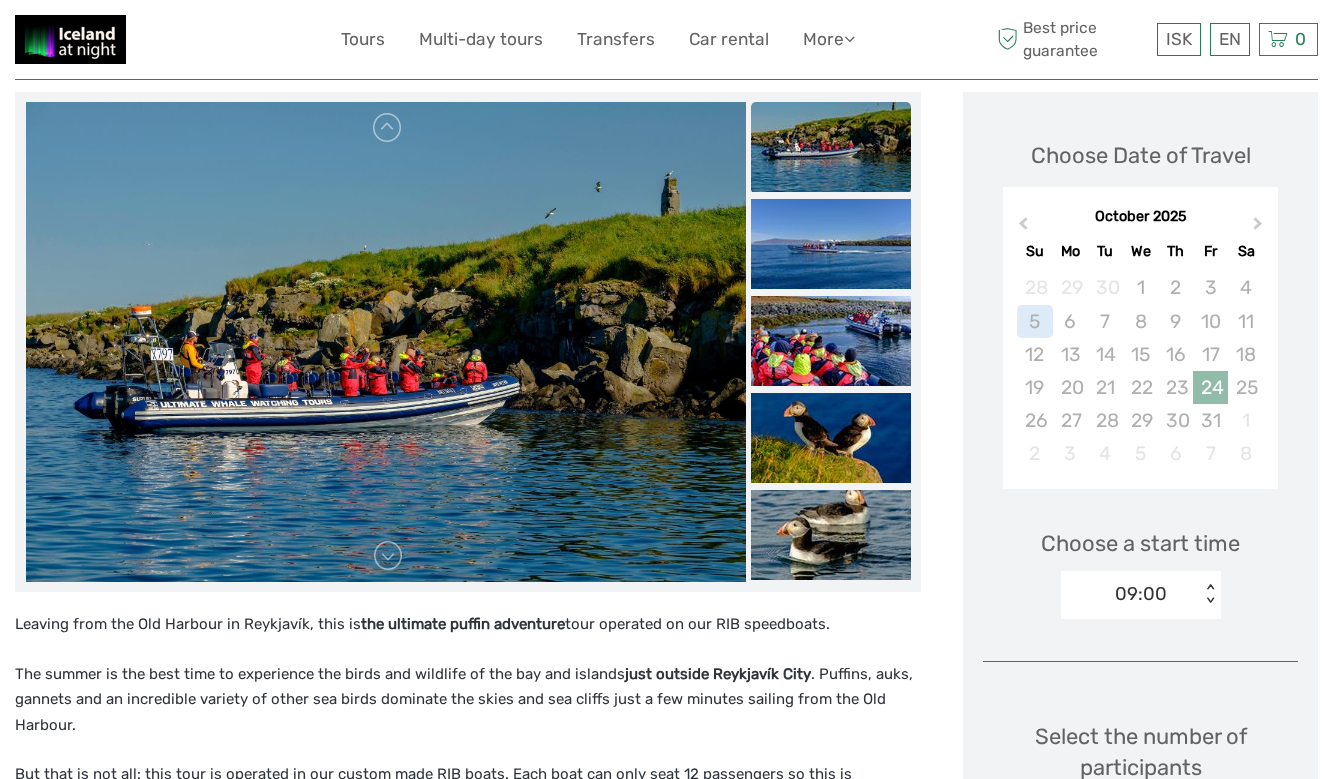 click on "24" at bounding box center (1210, 387) 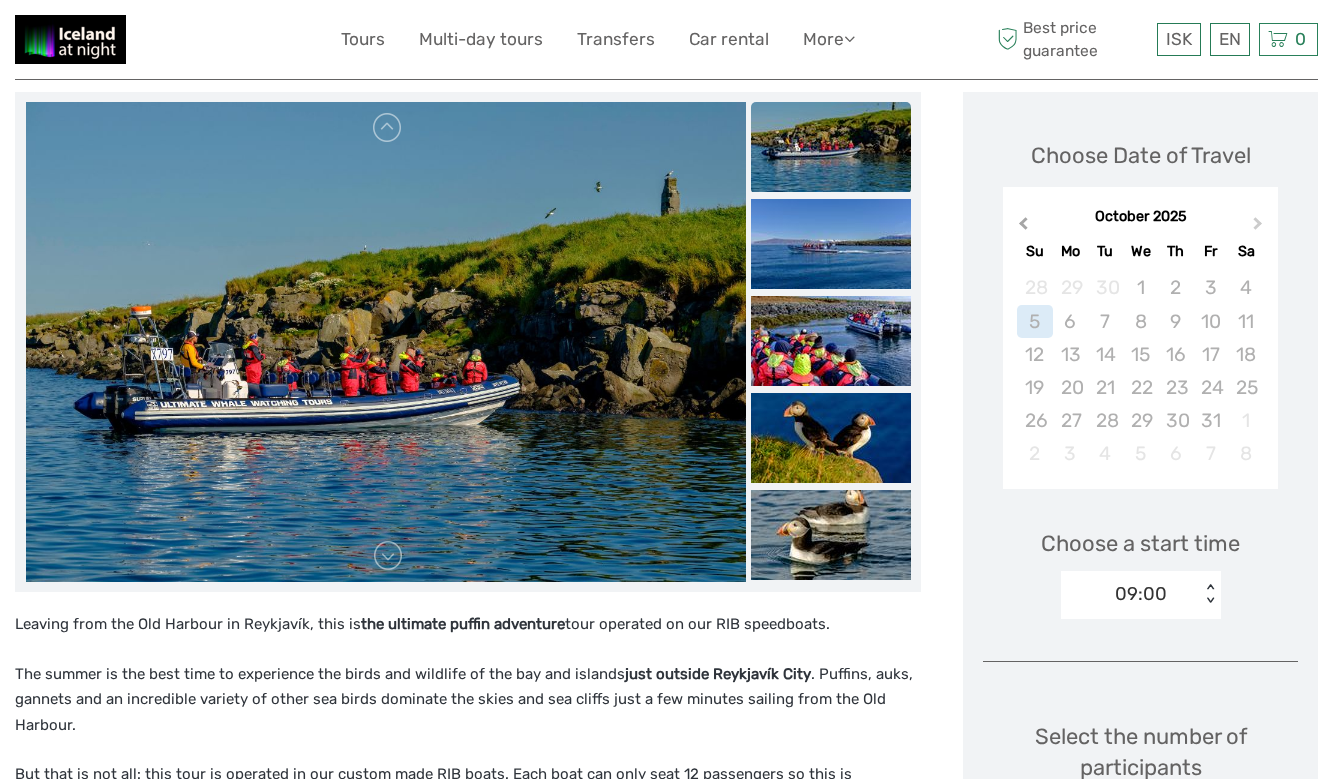 click on "Previous Month" at bounding box center [1023, 227] 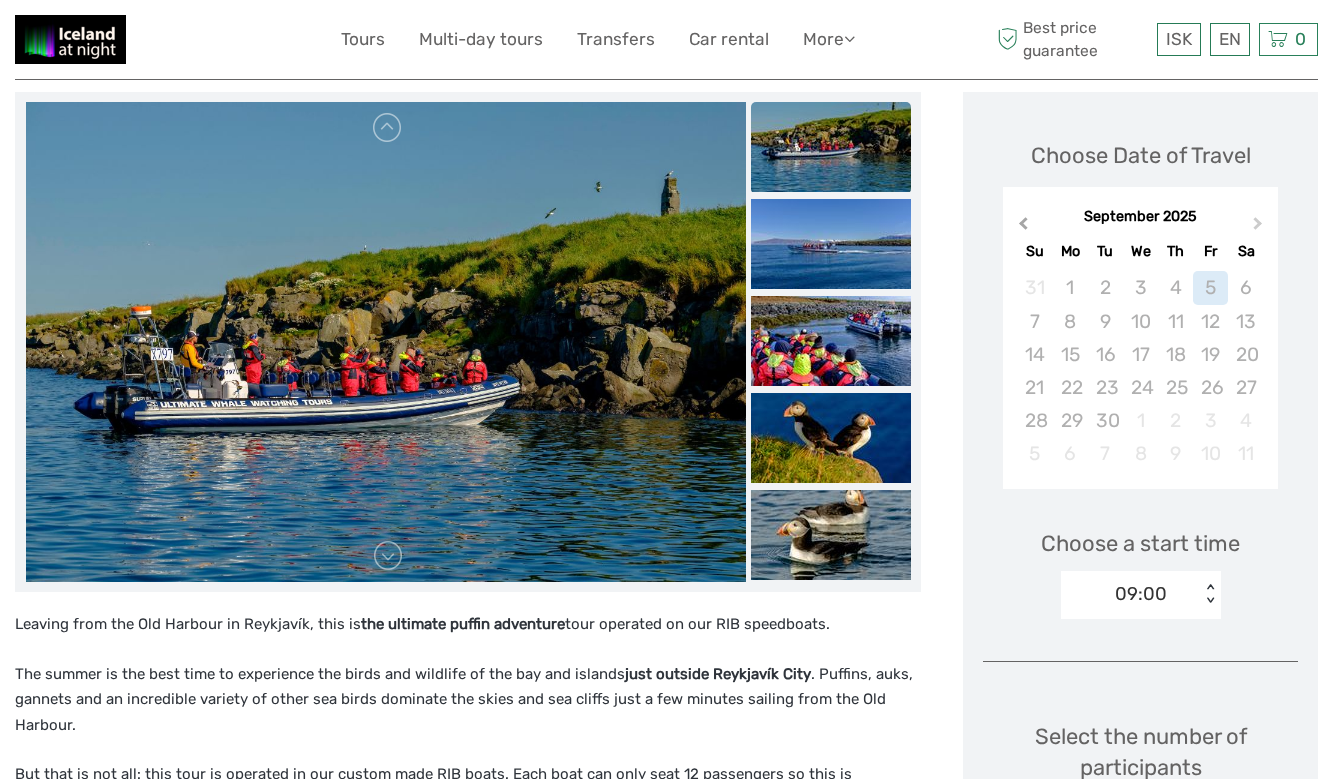 click on "Previous Month" at bounding box center (1023, 227) 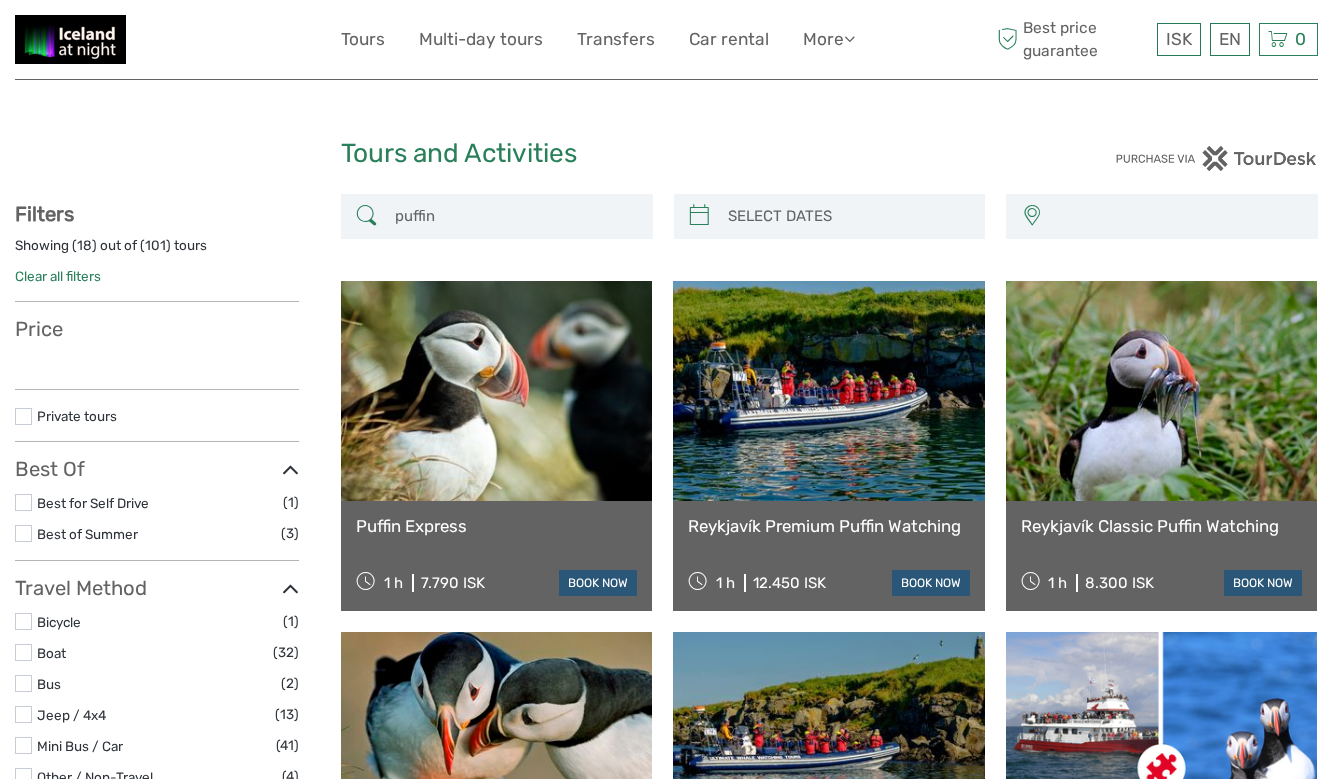 select 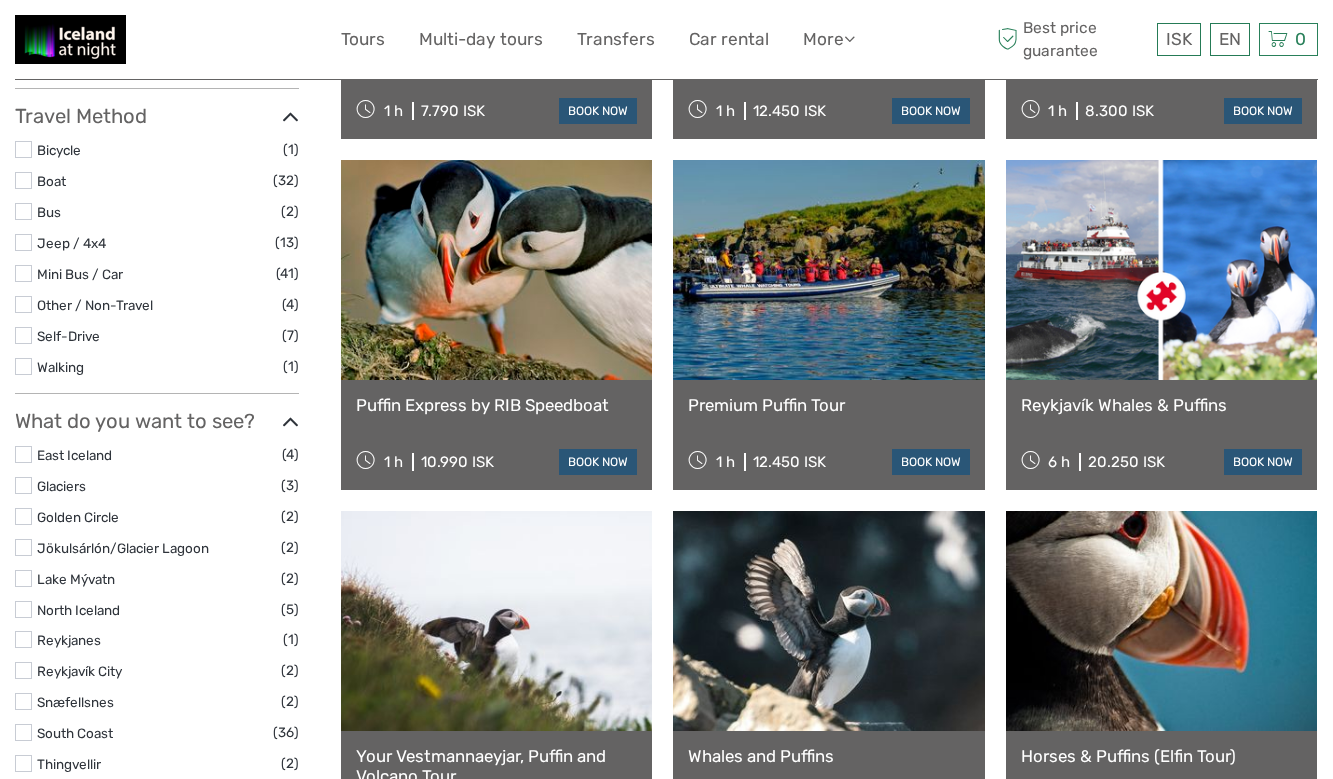 select 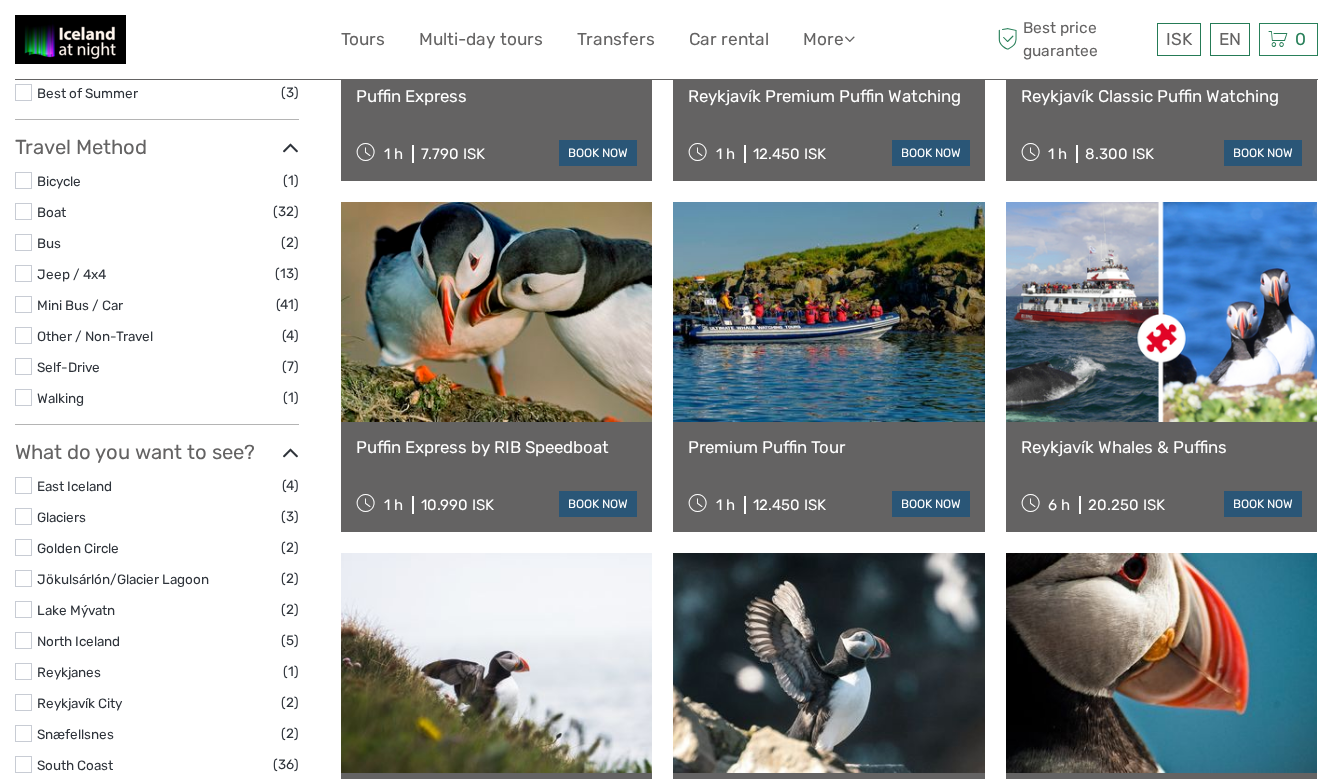scroll, scrollTop: 0, scrollLeft: 0, axis: both 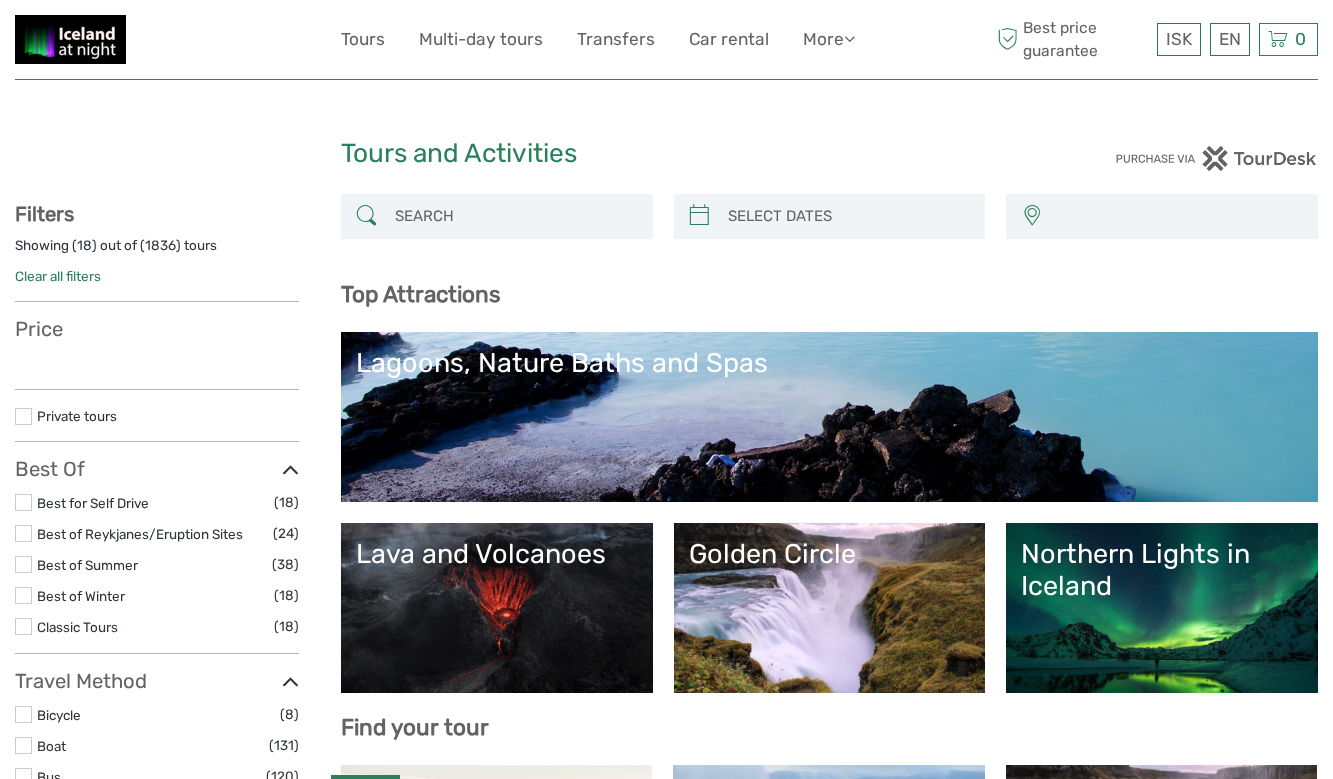 select 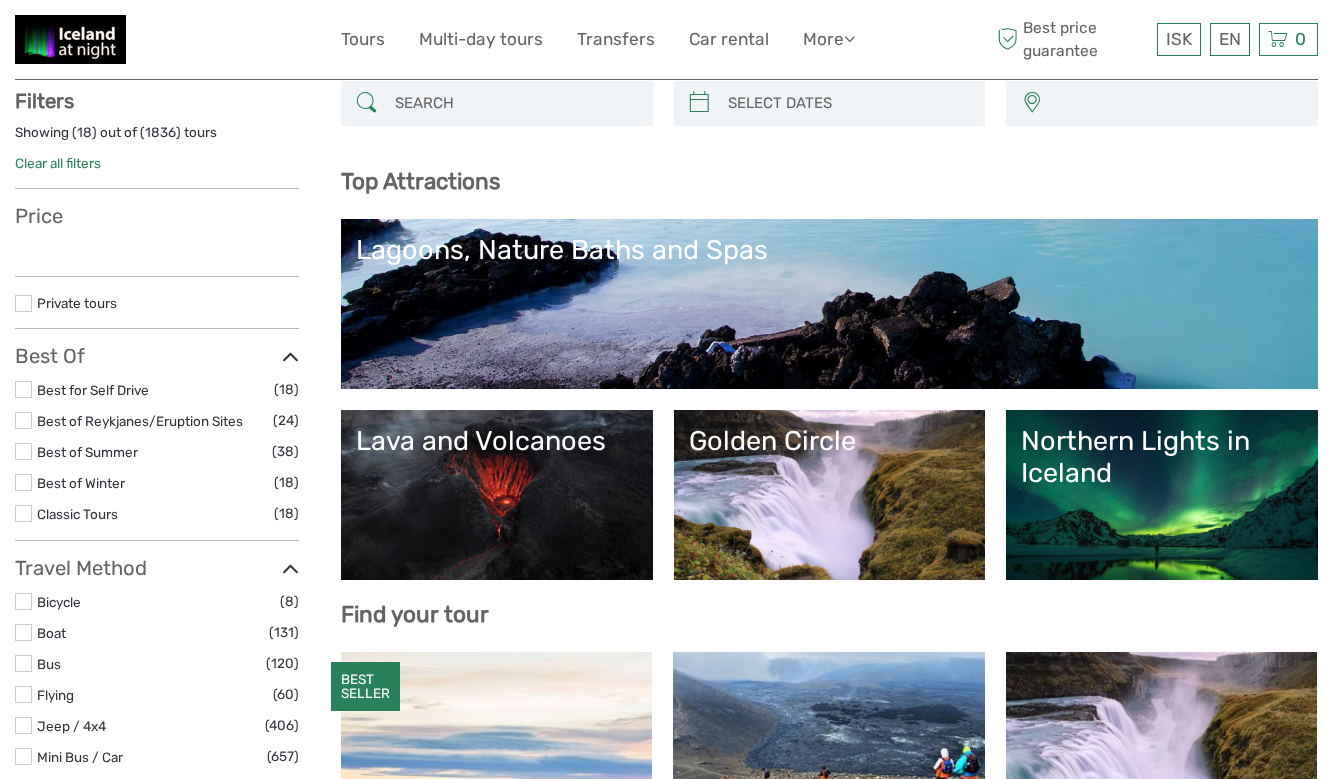 scroll, scrollTop: 0, scrollLeft: 0, axis: both 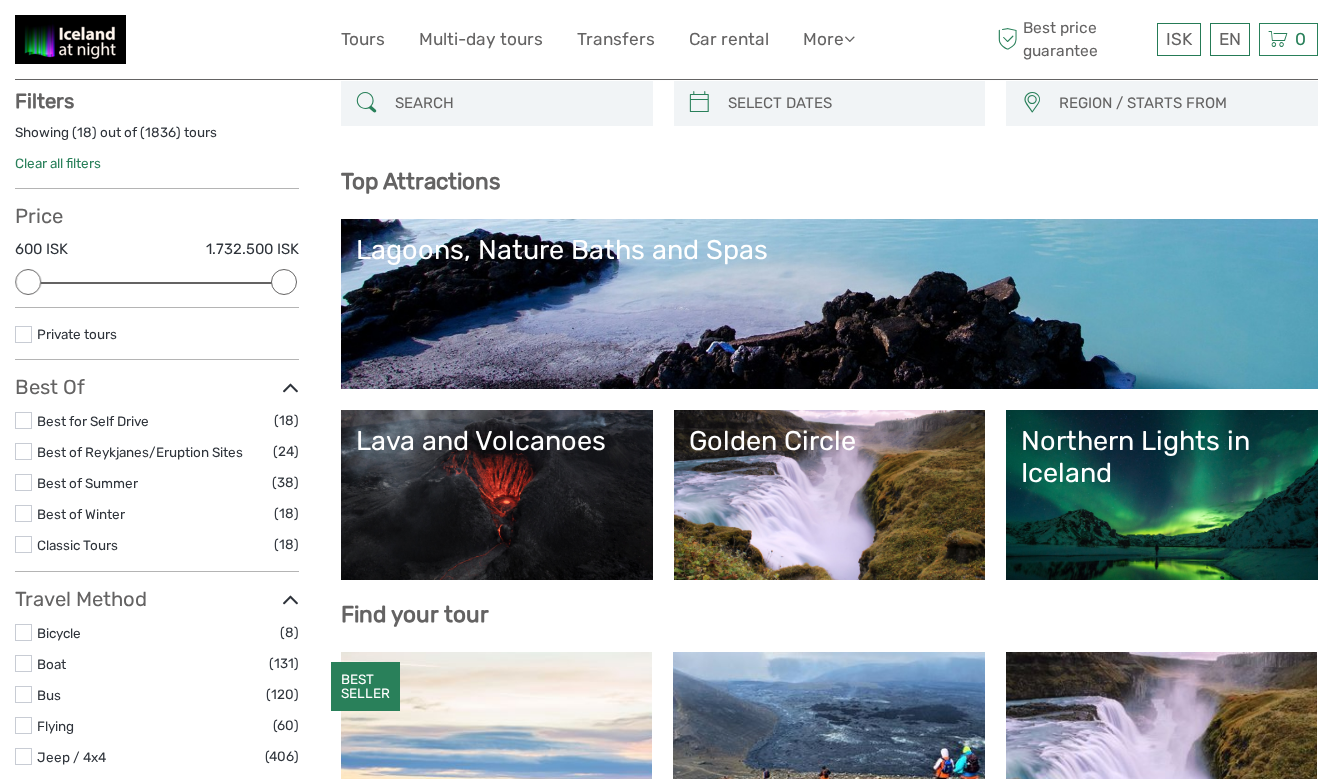 click on "Lagoons, Nature Baths and Spas" at bounding box center (829, 250) 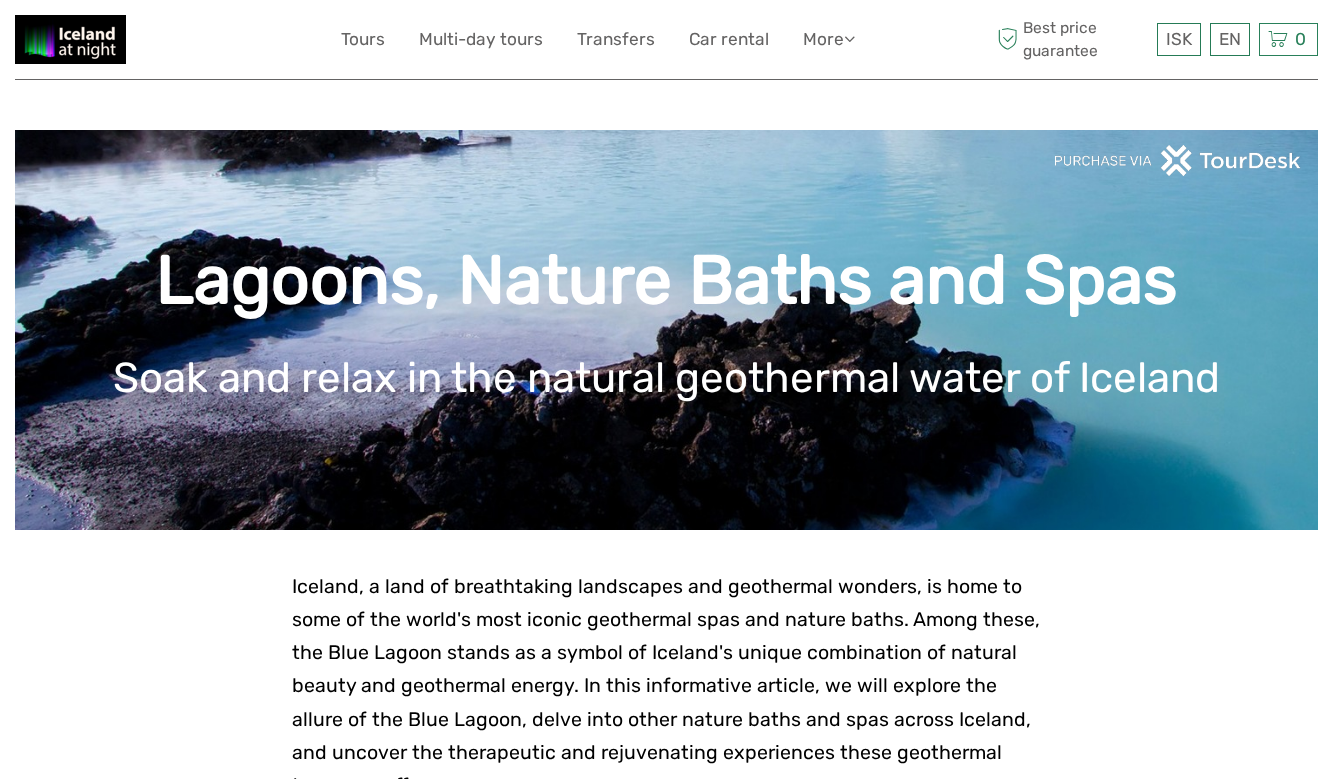 scroll, scrollTop: 0, scrollLeft: 0, axis: both 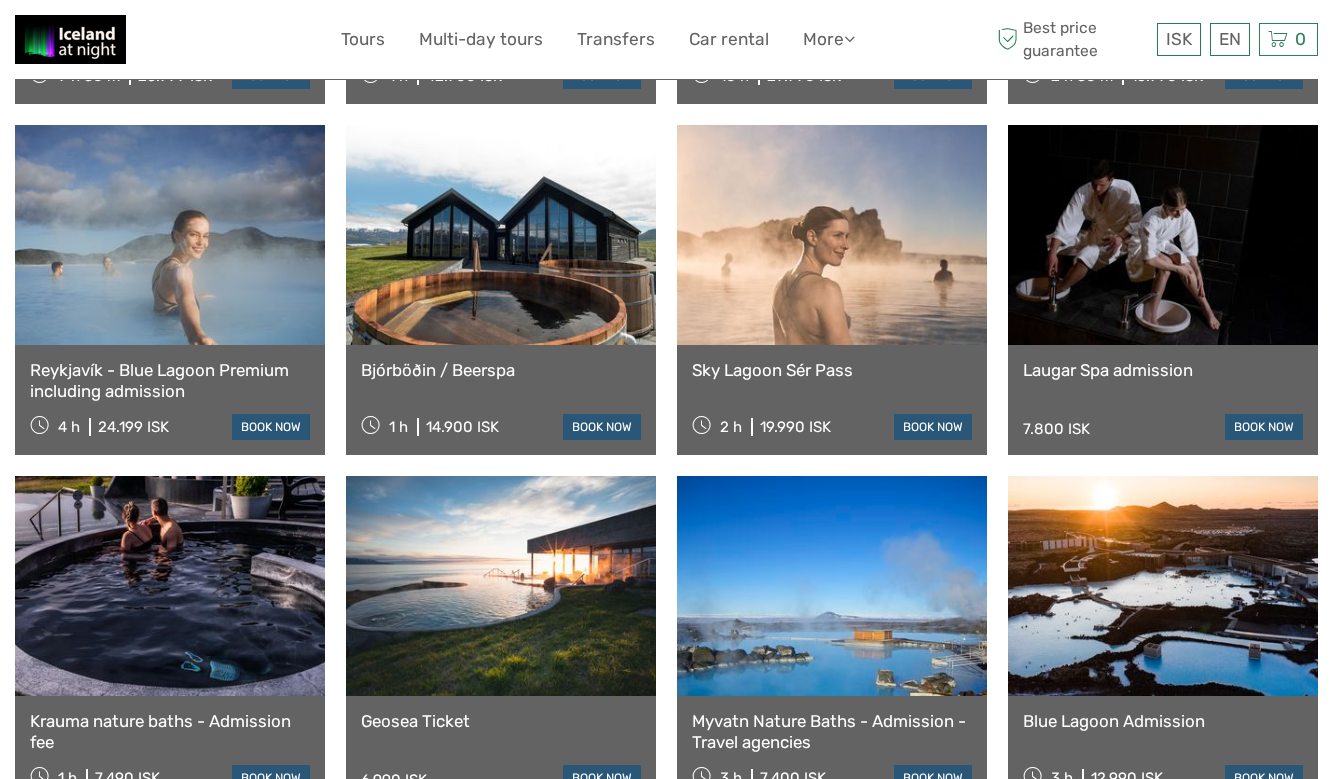 click on "Reykjavík - Blue Lagoon Premium including admission" at bounding box center (170, 380) 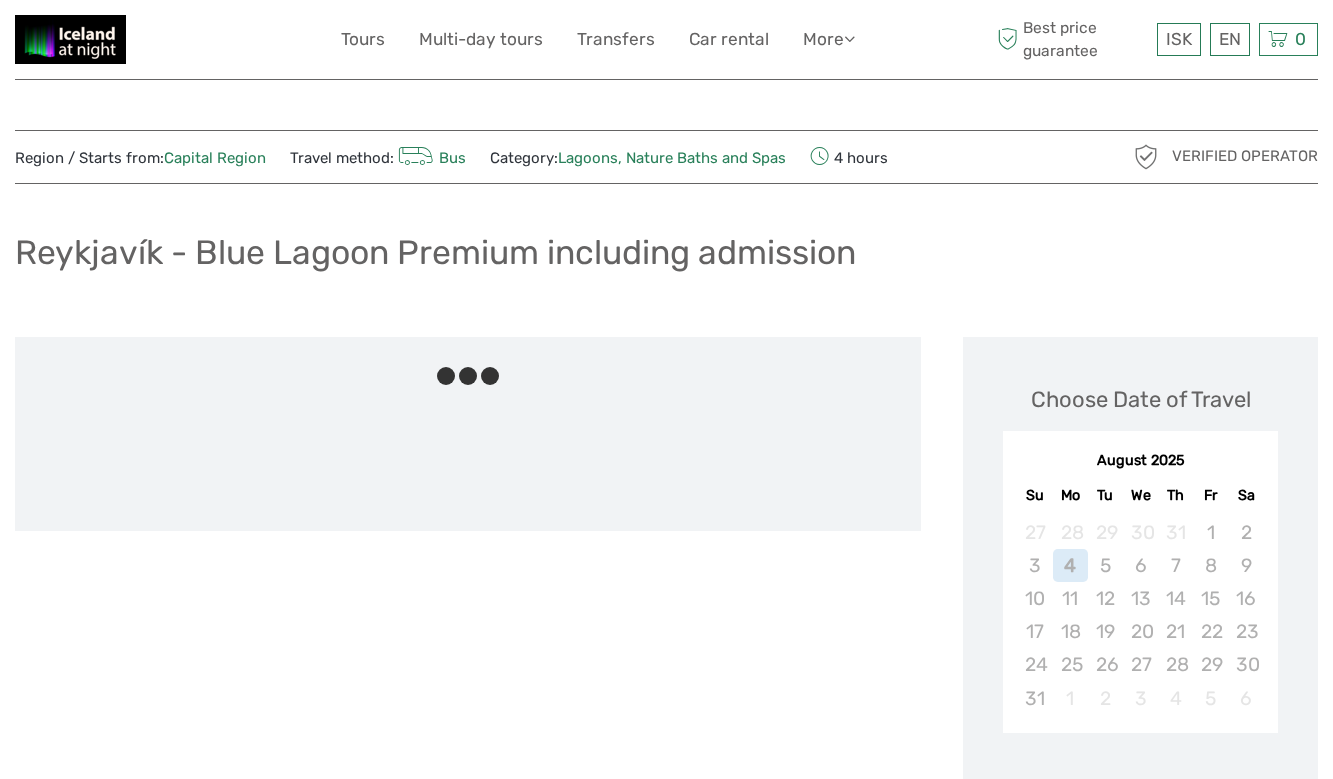 scroll, scrollTop: 0, scrollLeft: 0, axis: both 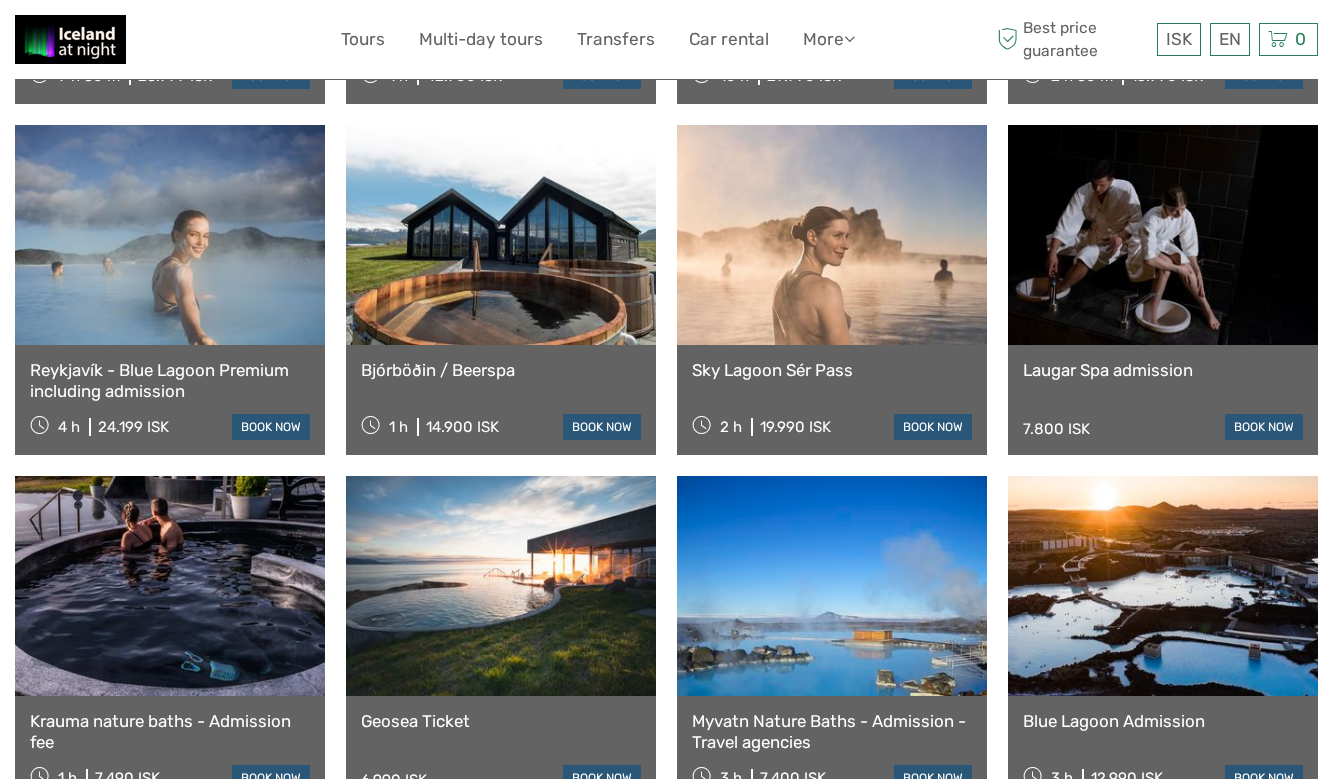 click on "Bjórböðin / Beerspa" at bounding box center [501, 370] 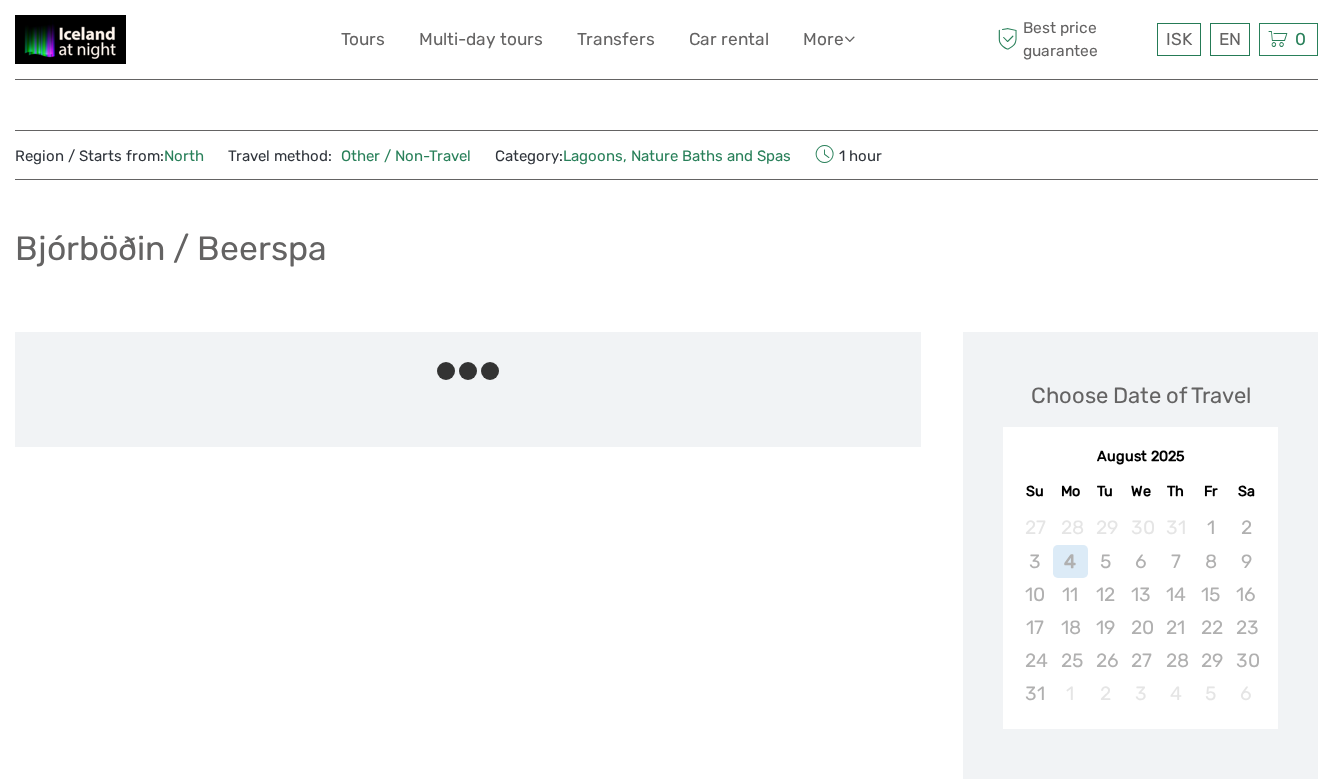 scroll, scrollTop: 0, scrollLeft: 0, axis: both 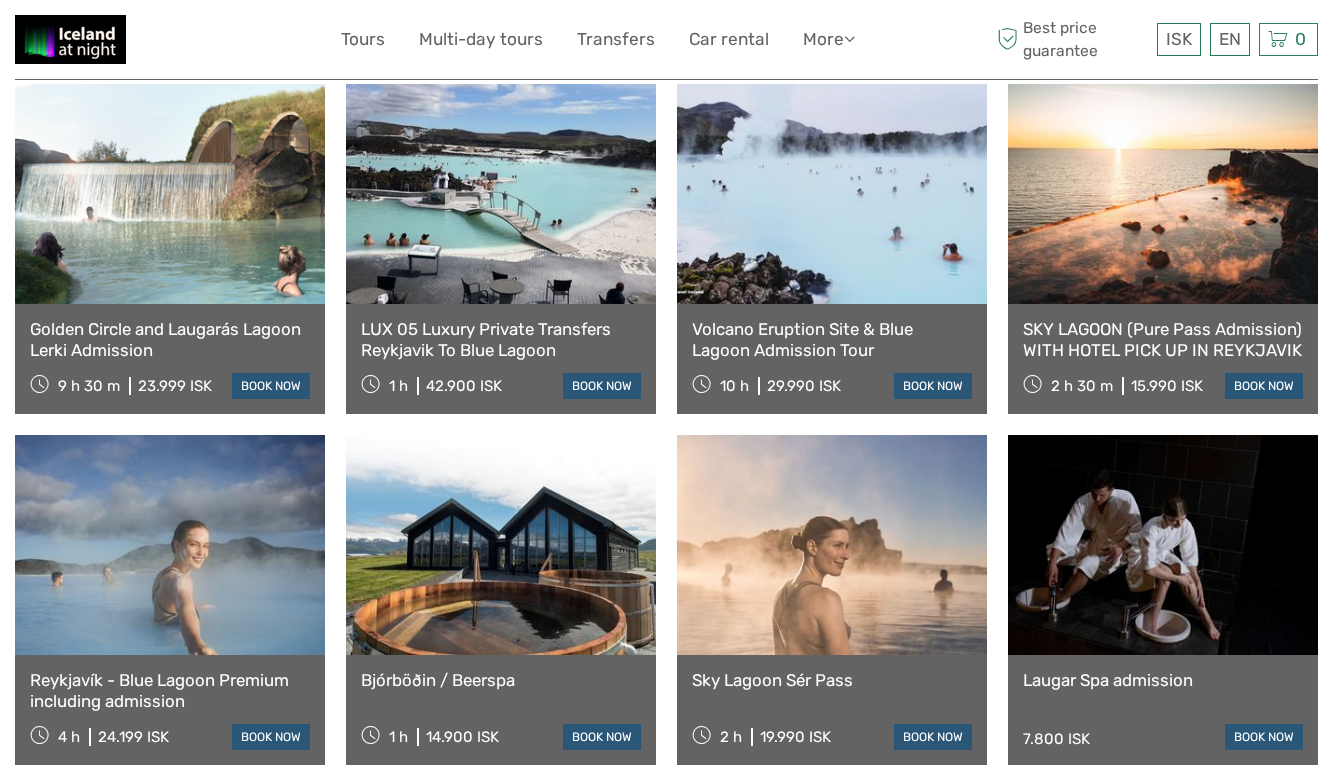 click on "Sky Lagoon Sér Pass" at bounding box center [832, 680] 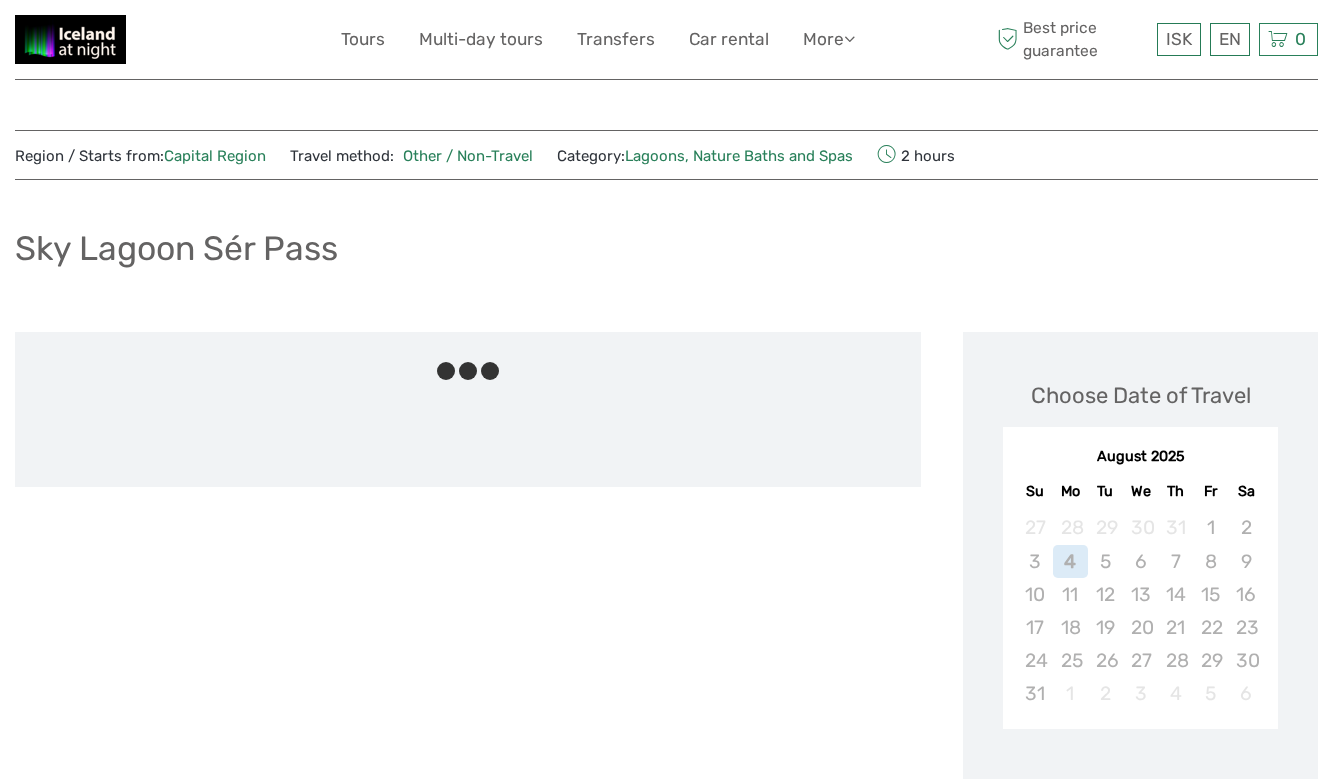 scroll, scrollTop: 0, scrollLeft: 0, axis: both 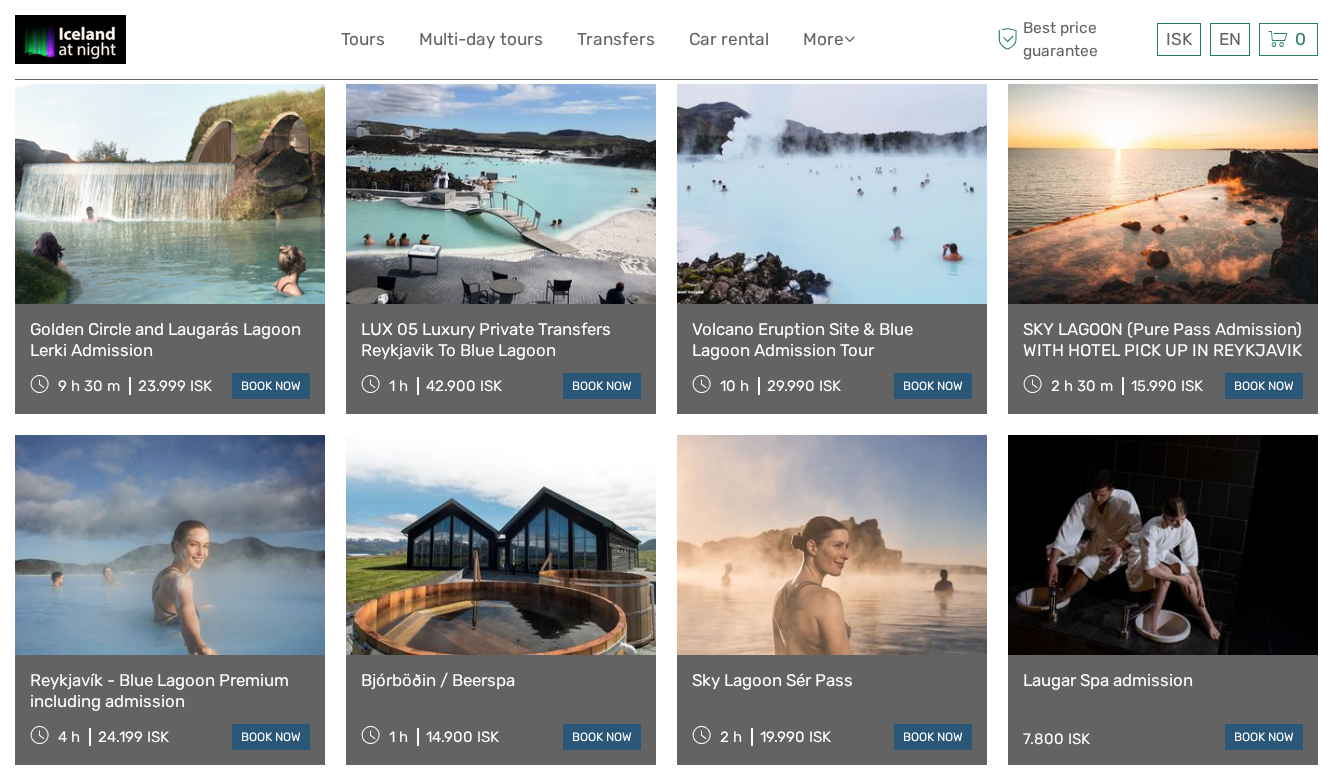 click on "Reykjavík - Blue Lagoon Premium including admission
4 h
24.199 ISK
book now" at bounding box center [170, 710] 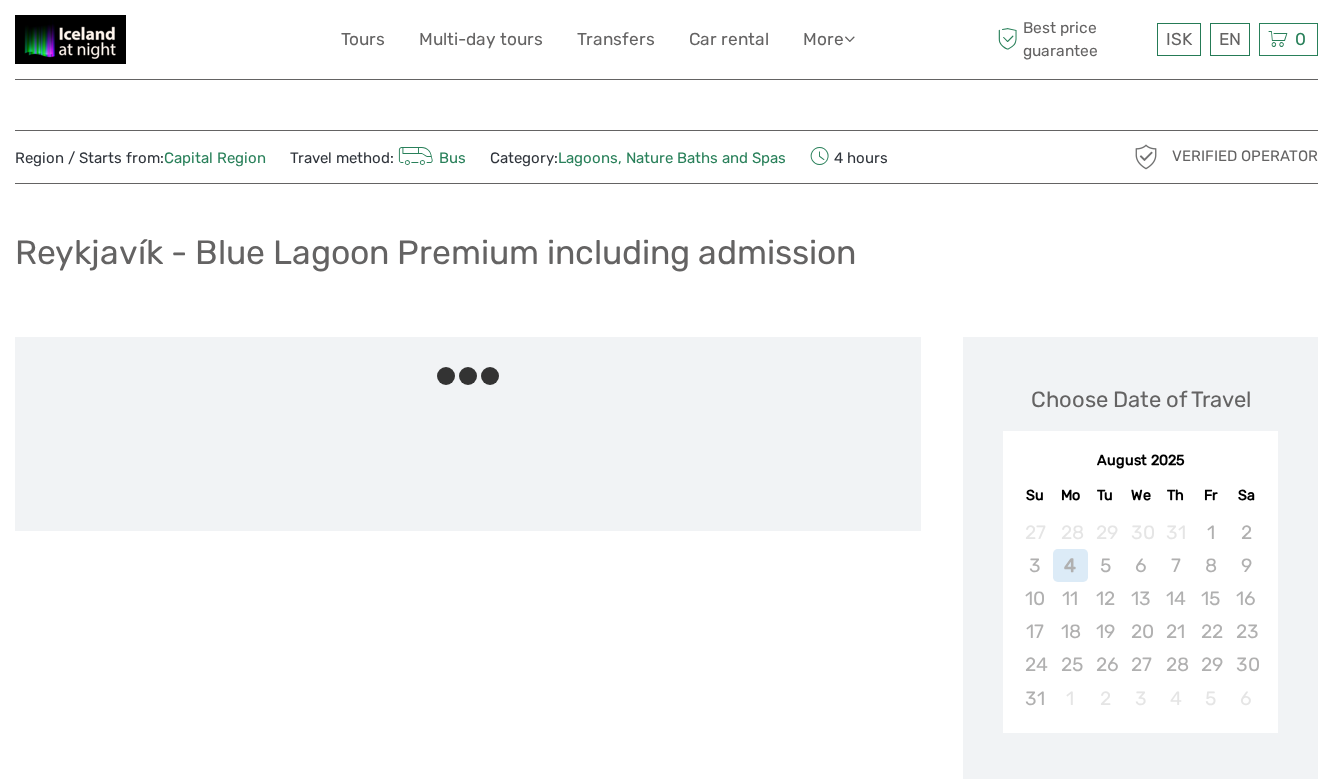 scroll, scrollTop: 0, scrollLeft: 0, axis: both 